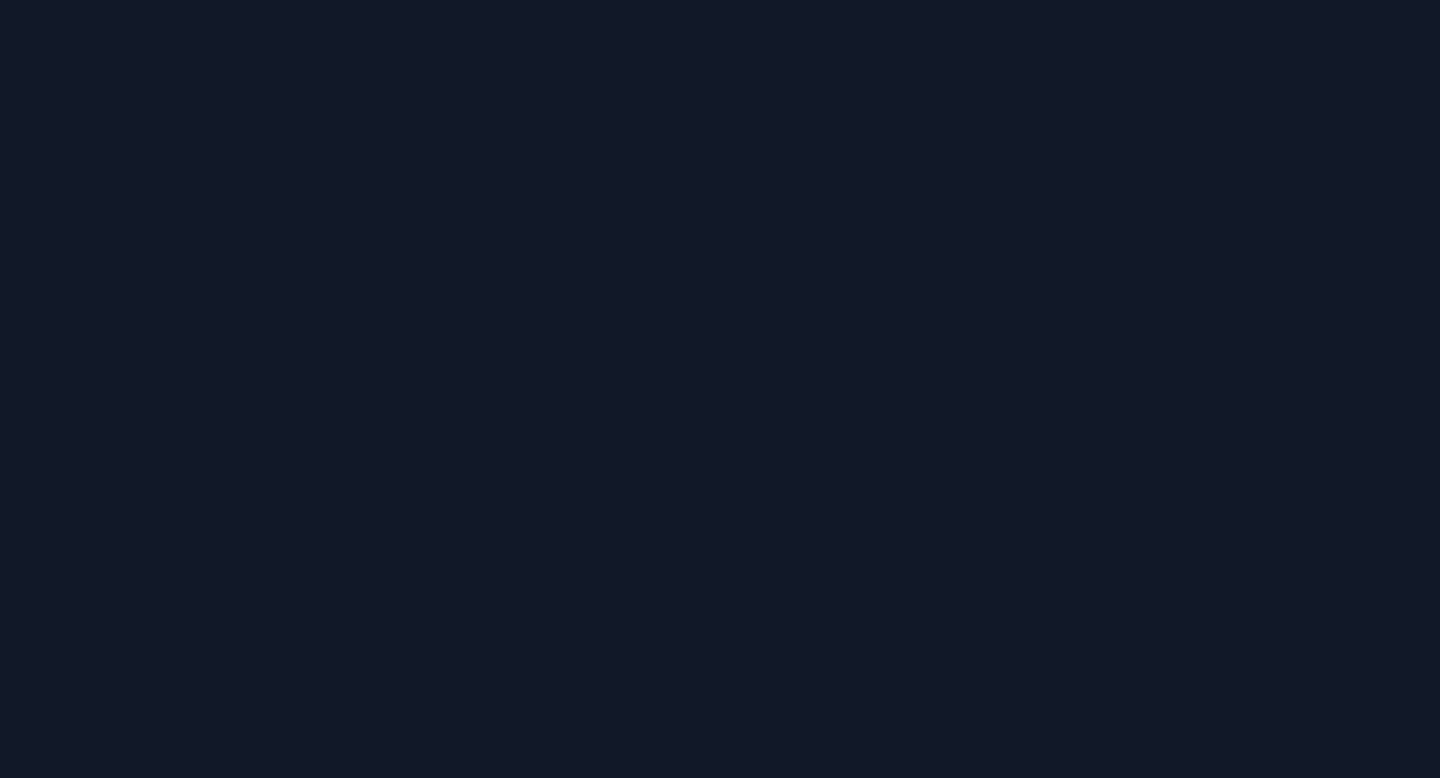 scroll, scrollTop: 0, scrollLeft: 0, axis: both 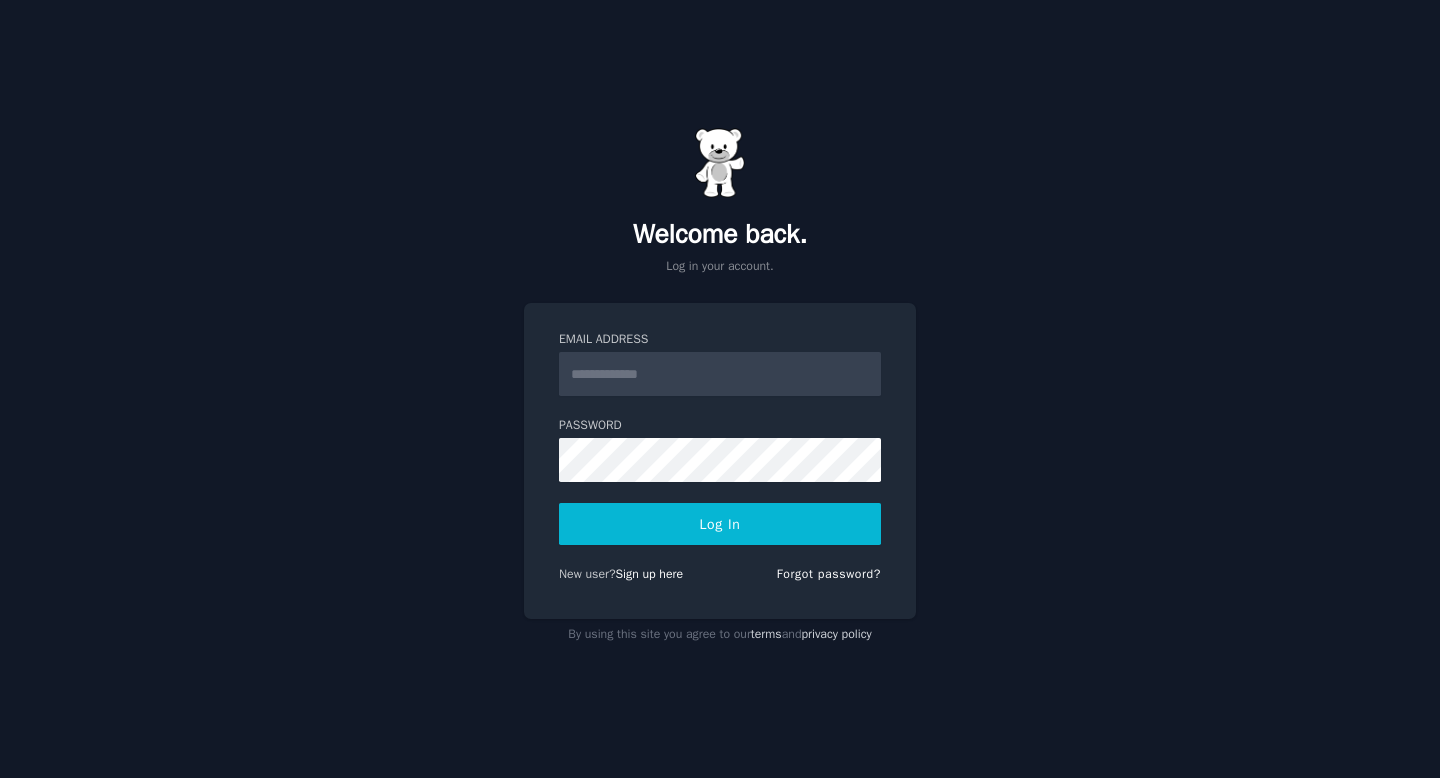 click on "Email Address" at bounding box center [720, 374] 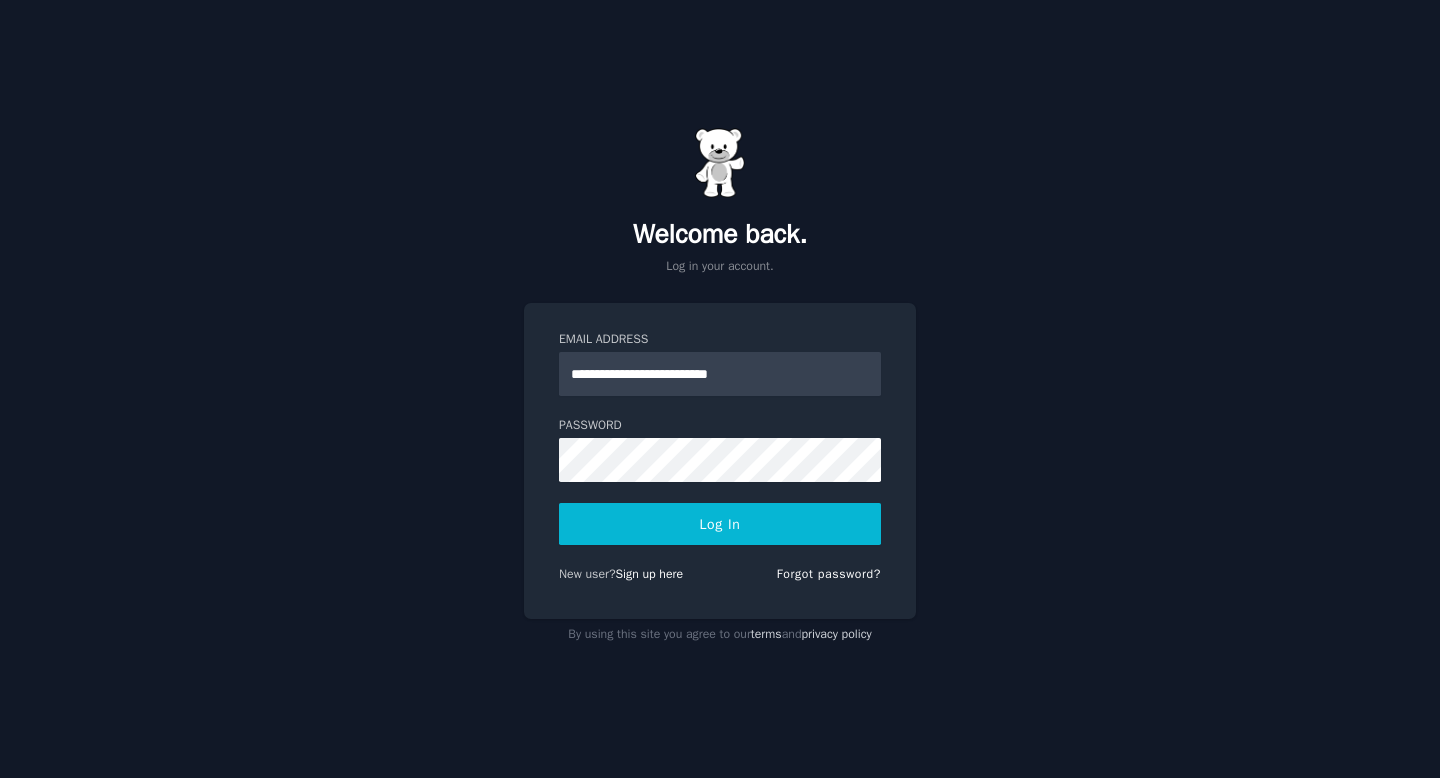 click on "Log In" at bounding box center [720, 524] 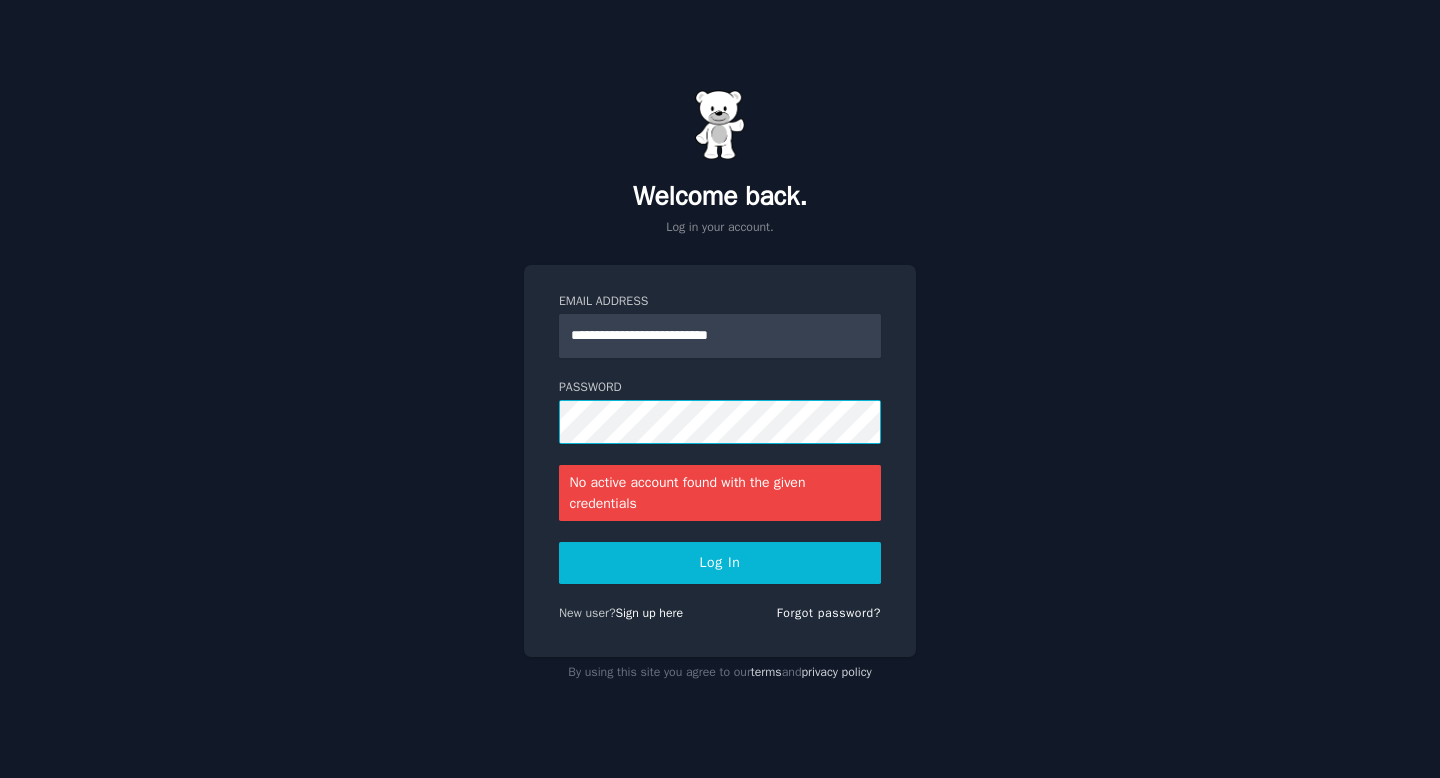 click on "**********" at bounding box center [720, 461] 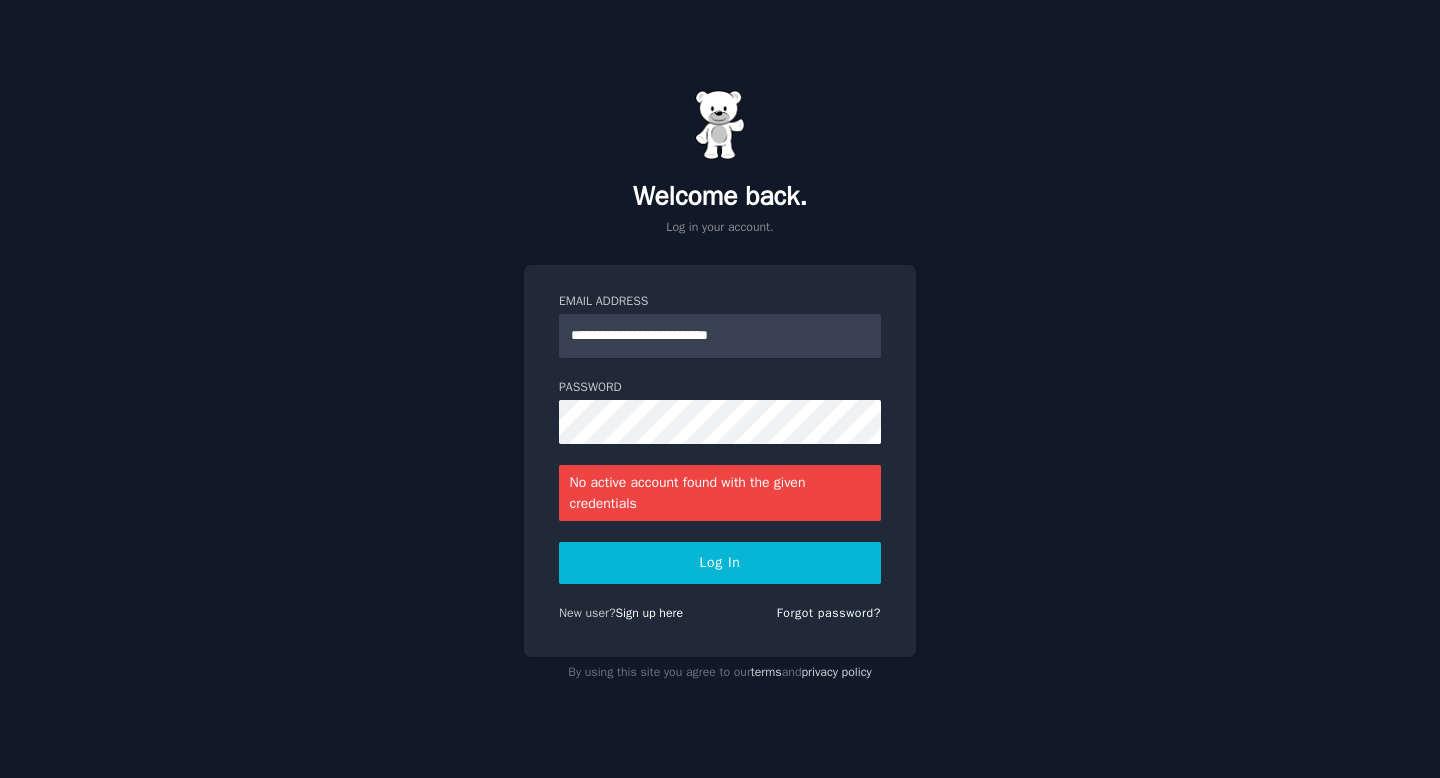 click on "Log In" at bounding box center [720, 563] 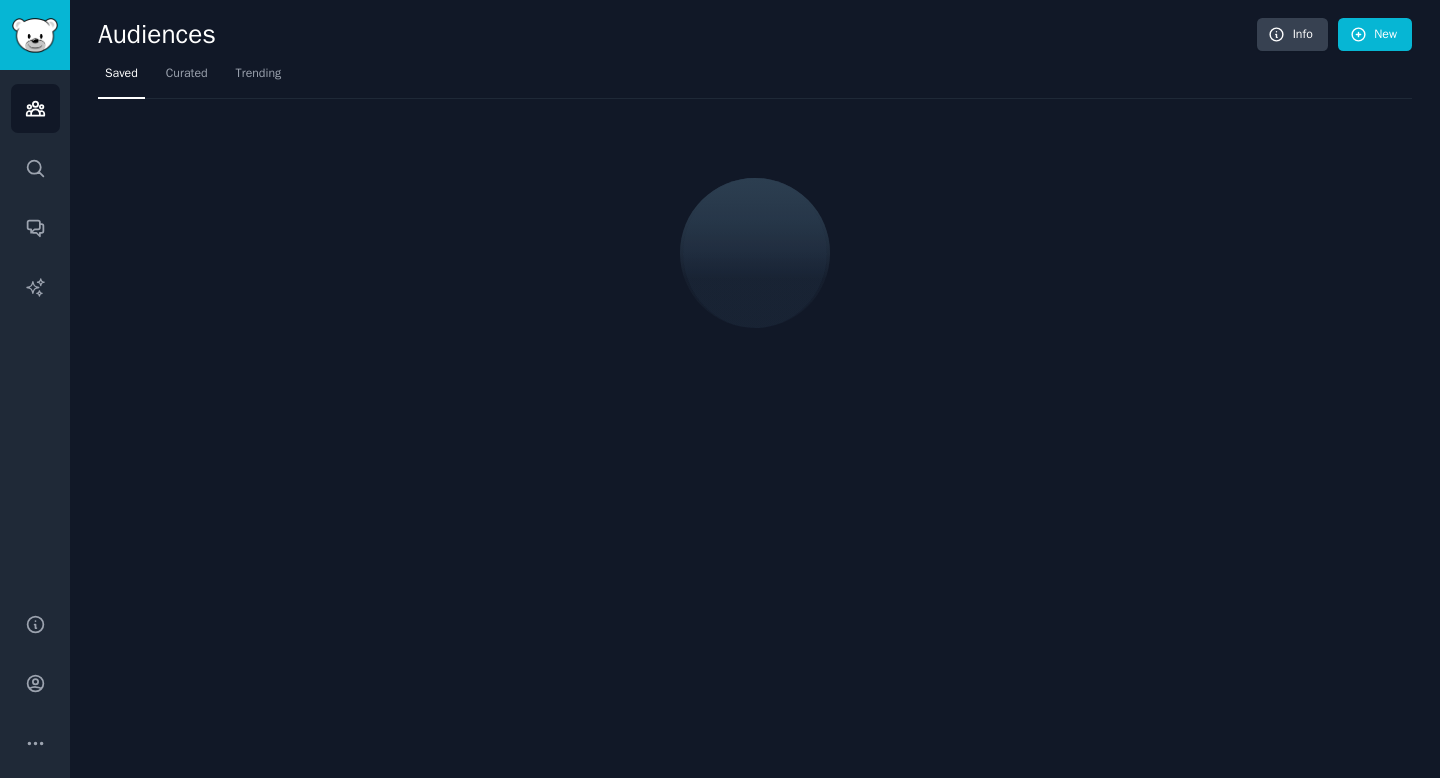 scroll, scrollTop: 0, scrollLeft: 0, axis: both 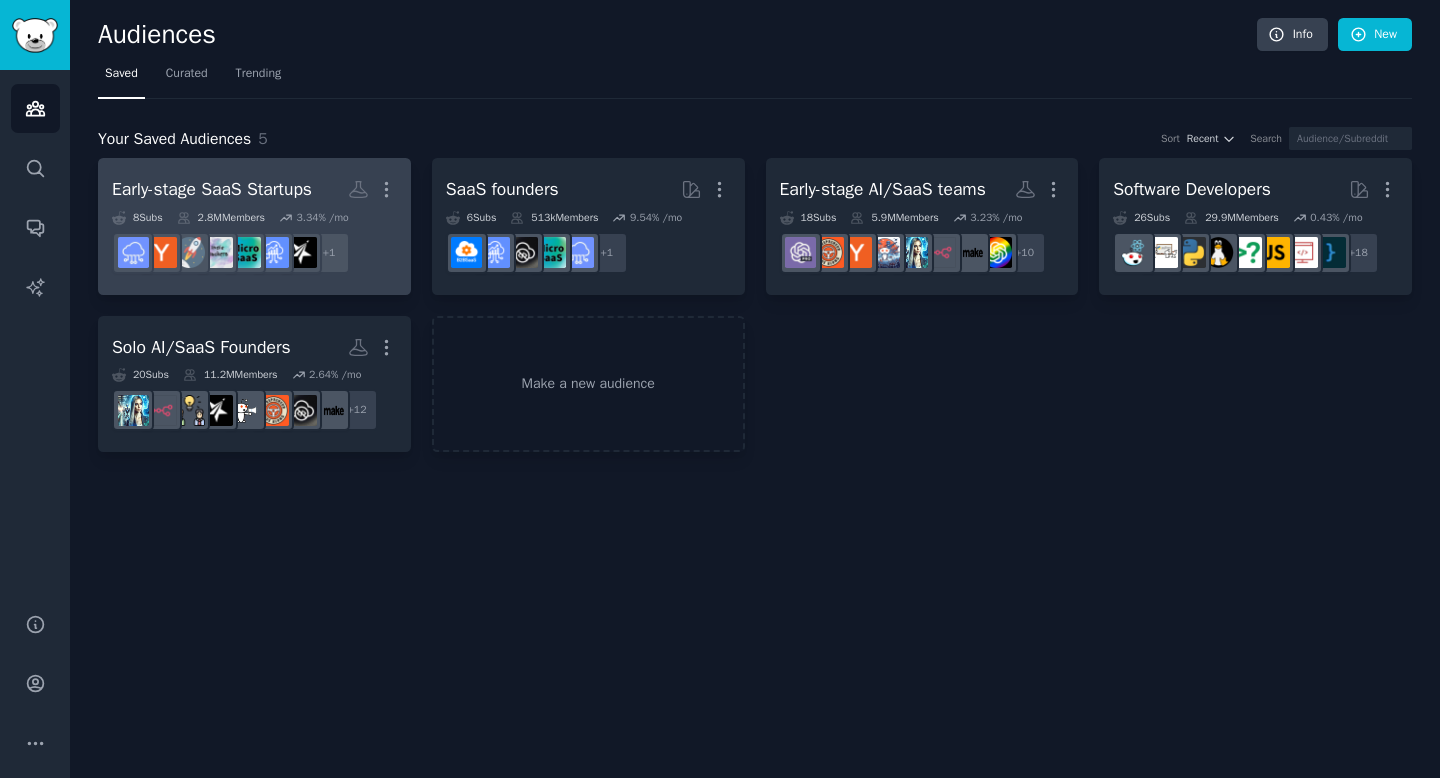click on "Early-stage SaaS Startups" at bounding box center (212, 189) 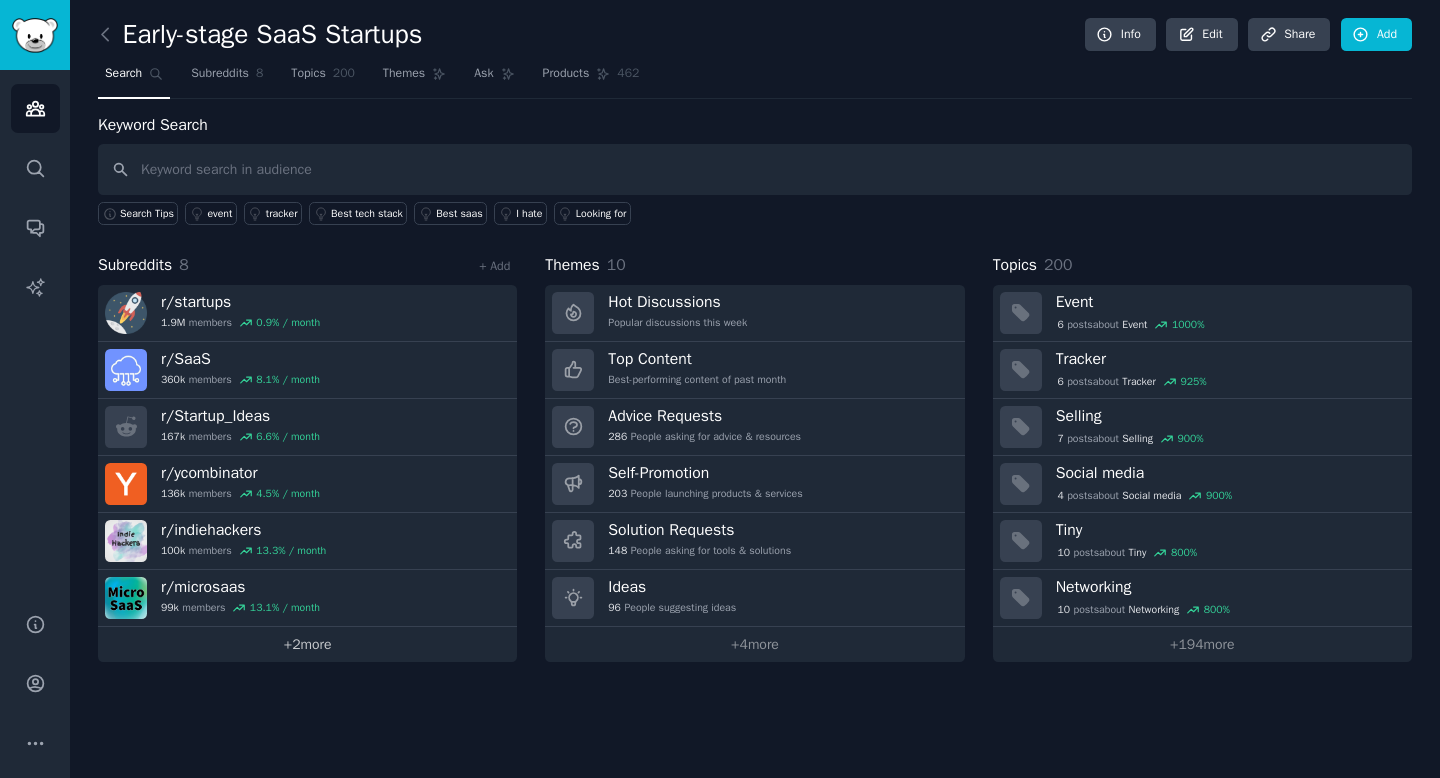 click on "+  2  more" at bounding box center (307, 644) 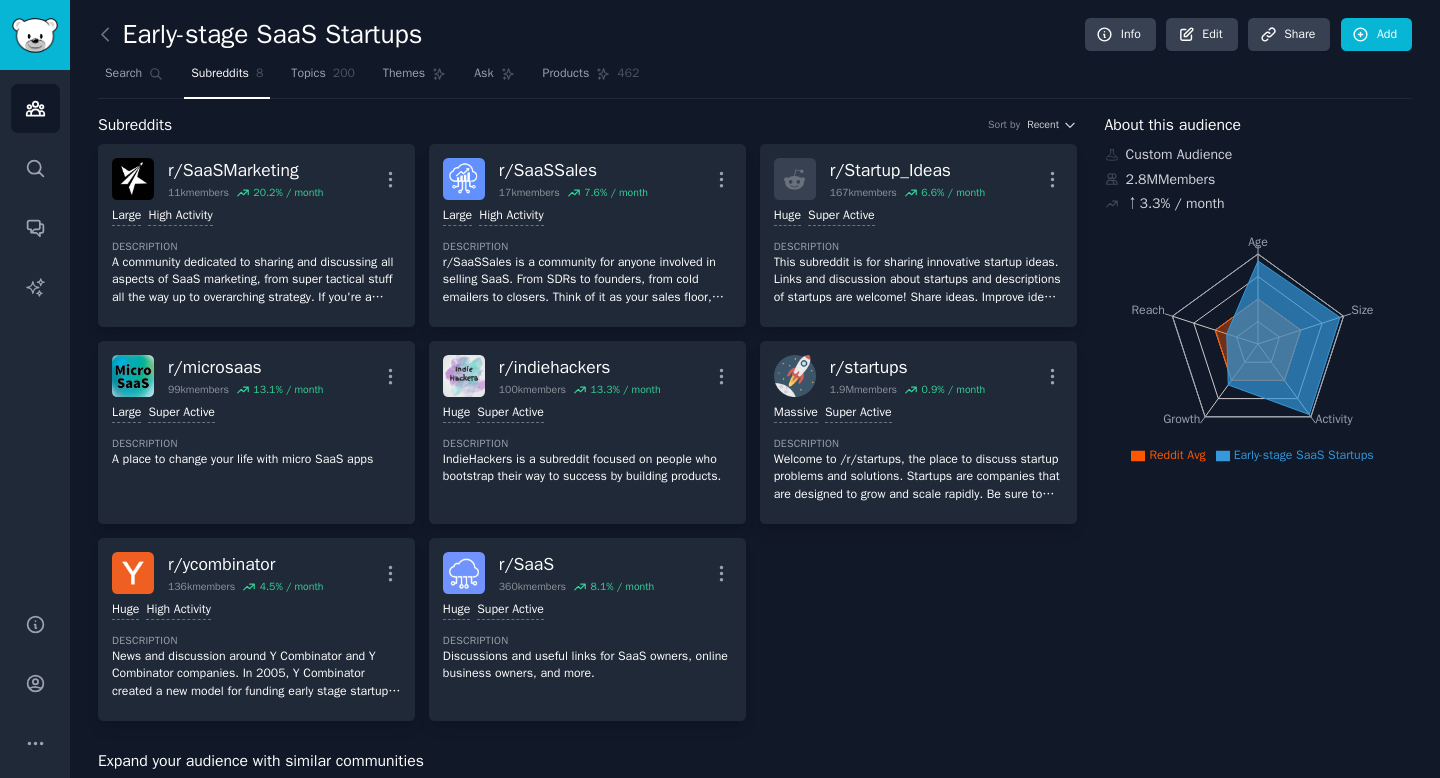 click on "r/ SaaSMarketing 11k  members 20.2 % / month More Large High Activity Description A community dedicated to sharing and discussing all aspects of SaaS marketing,  from super tactical stuff all the way up to overarching strategy.
If you're a SaaS founder and you're making $5K-$500K MRR, consider joining our premium mastermind community StartupSauce.com as well. r/ SaaSSales 17k  members 7.6 % / month More Large High Activity Description r/SaaSSales is a community for anyone involved in selling SaaS. From SDRs to founders, from cold emailers to closers. Think of it as your sales floor, strategy room, and watercooler all in one.
What this community is for:
Learning and sharing the craft of SaaS sales
Promoting your SaaS (as long as it’s useful or insightful, no generic link drops)
Finding and posting and requesting deals on sales tools
Talking tactics, playbooks, wins, fails, and everything in between
r/ Startup_Ideas 167k  members 6.6 % / month More Huge Super Active Description r/ microsaas 99k 13.1" at bounding box center (587, 432) 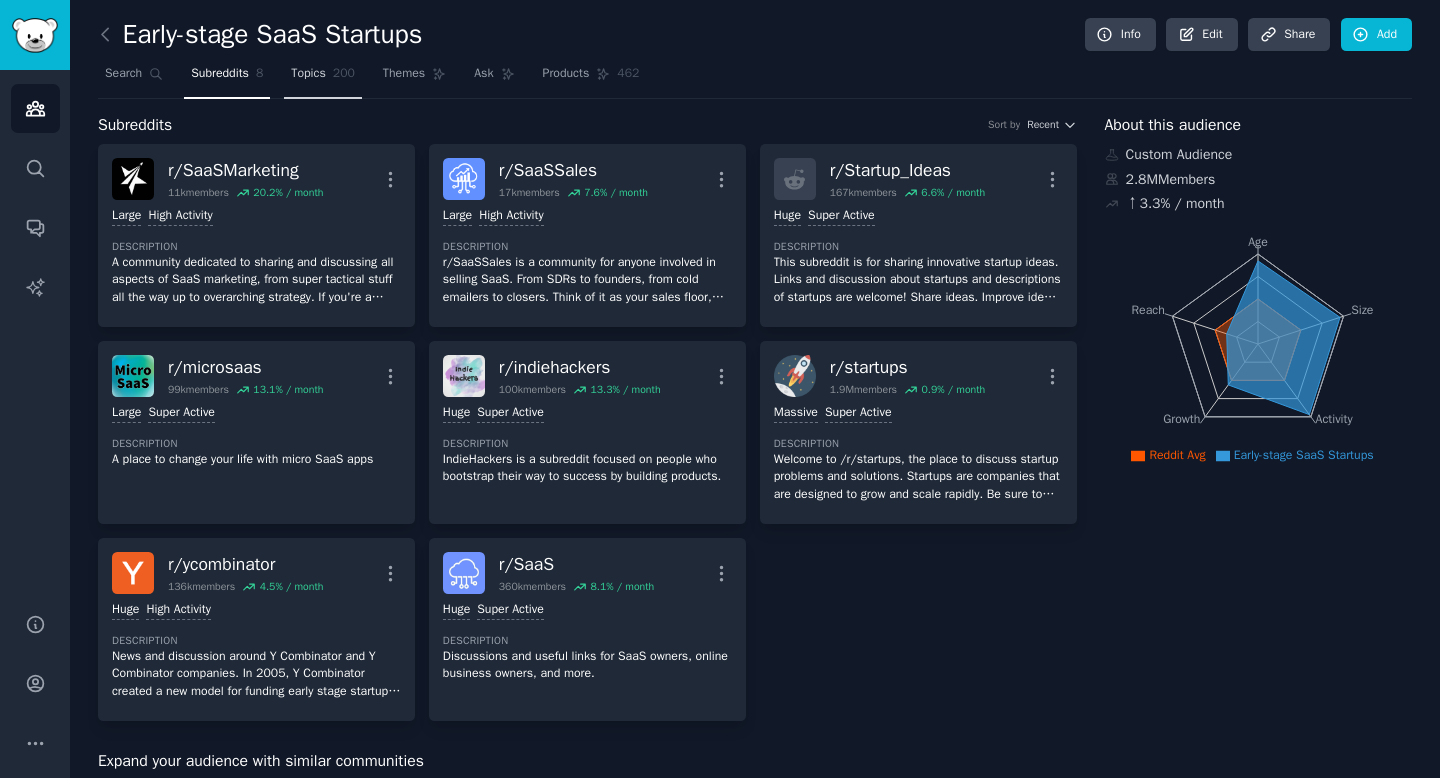 click on "Topics" at bounding box center [308, 74] 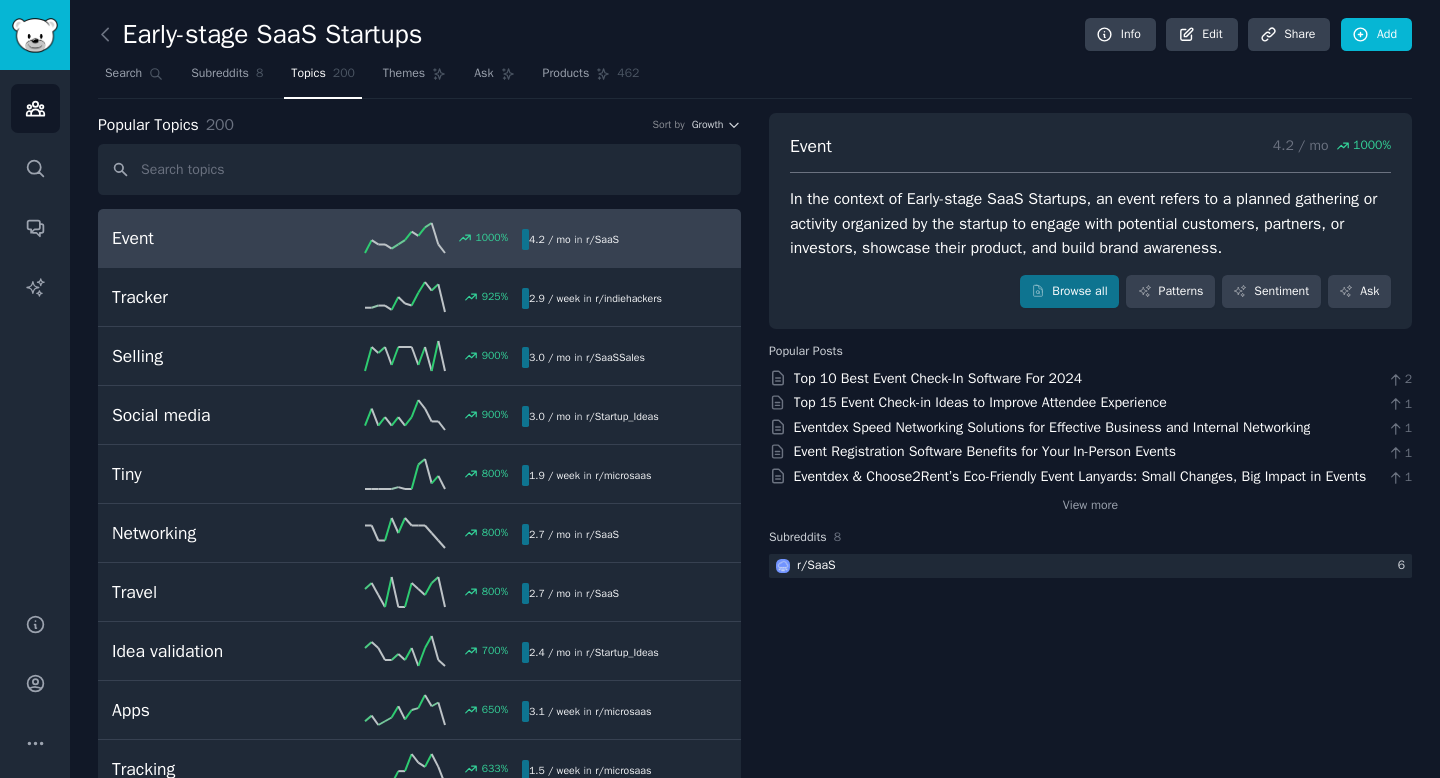 click on "Popular Topics 200 Sort by Growth Event 1000 % 4.2 / mo  in    r/ SaaS Tracker 925 % 2.9 / week  in    r/ indiehackers Selling 900 % 3.0 / mo  in    r/ SaaSSales Social media 900 % 3.0 / mo  in    r/ Startup_Ideas Tiny 800 % 1.9 / week  in    r/ microsaas Networking 800 % 2.7 / mo  in    r/ SaaS Idea validation 700 % 2.4 / mo  in    r/ Startup_Ideas Apps 650 % 3.1 / week  in    r/ microsaas Tracking 633 % 1.5 / week  in    r/ microsaas Engagement 600 % 4.2 / mo  in    r/ SaaS Outreach 575 % 1.9 / week  in    r/ SaaSMarketing ,  r/ SaaSSales Public 567 % 5.6 / week  in    r/ indiehackers Youtube 550 % 1.8 / week  in    r/ microsaas Producthunt 550 % 3.9 / mo  in    r/ SaaS Data 525 % 3.5 / week  in    r/ SaaSMarketing ,  r/ SaaSSales ,   and  1  other Digital marketing 500 % 1.8 / mo  in    r/ SaaS Twitter 400 % 1.5 / mo  in    r/ SaaSSales Clients 375 % 1.3 / week  in    r/ startups ,  r/ SaaSSales Investment 350 % 1.9 / week  in    r/ startups ,  r/ SaaS ,   and  2  other" at bounding box center (755, 6050) 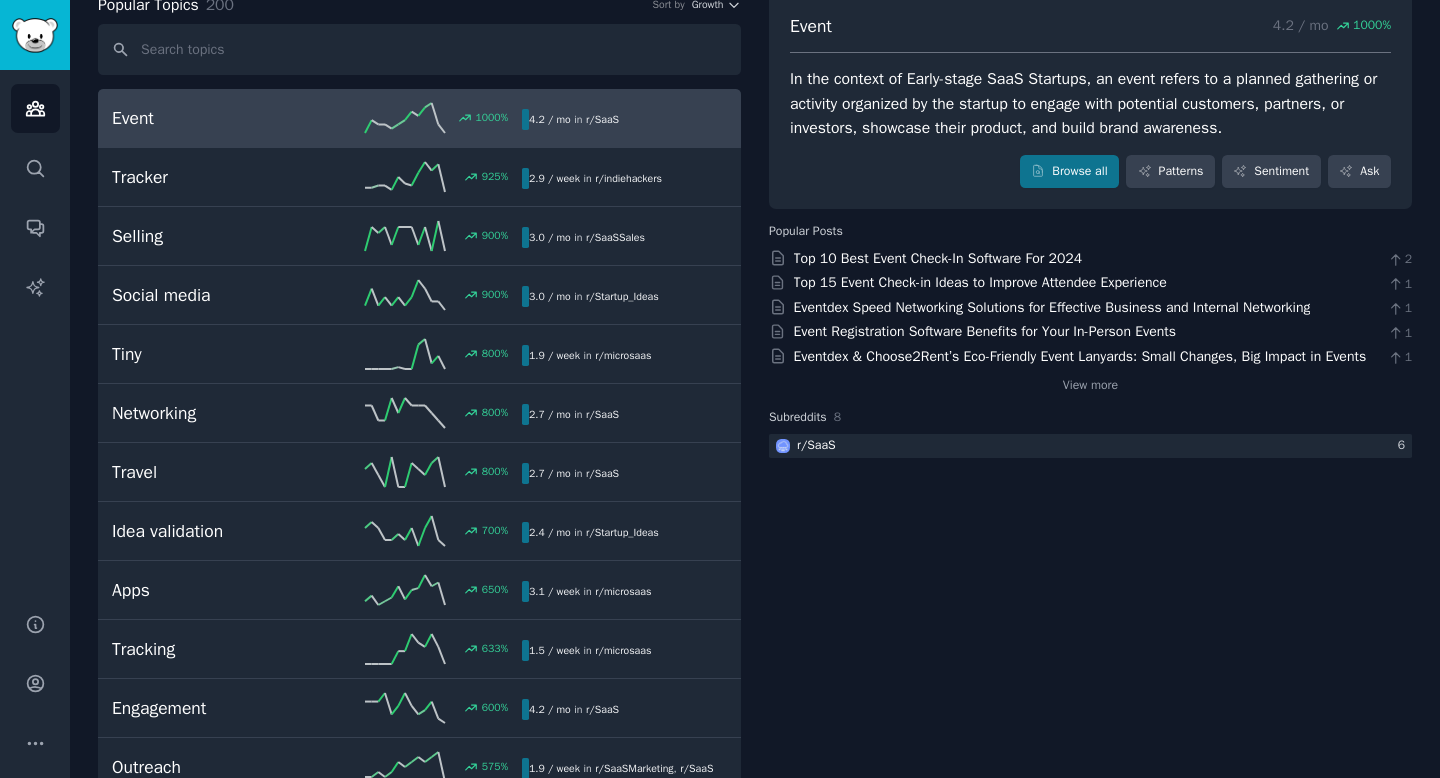 scroll, scrollTop: 160, scrollLeft: 0, axis: vertical 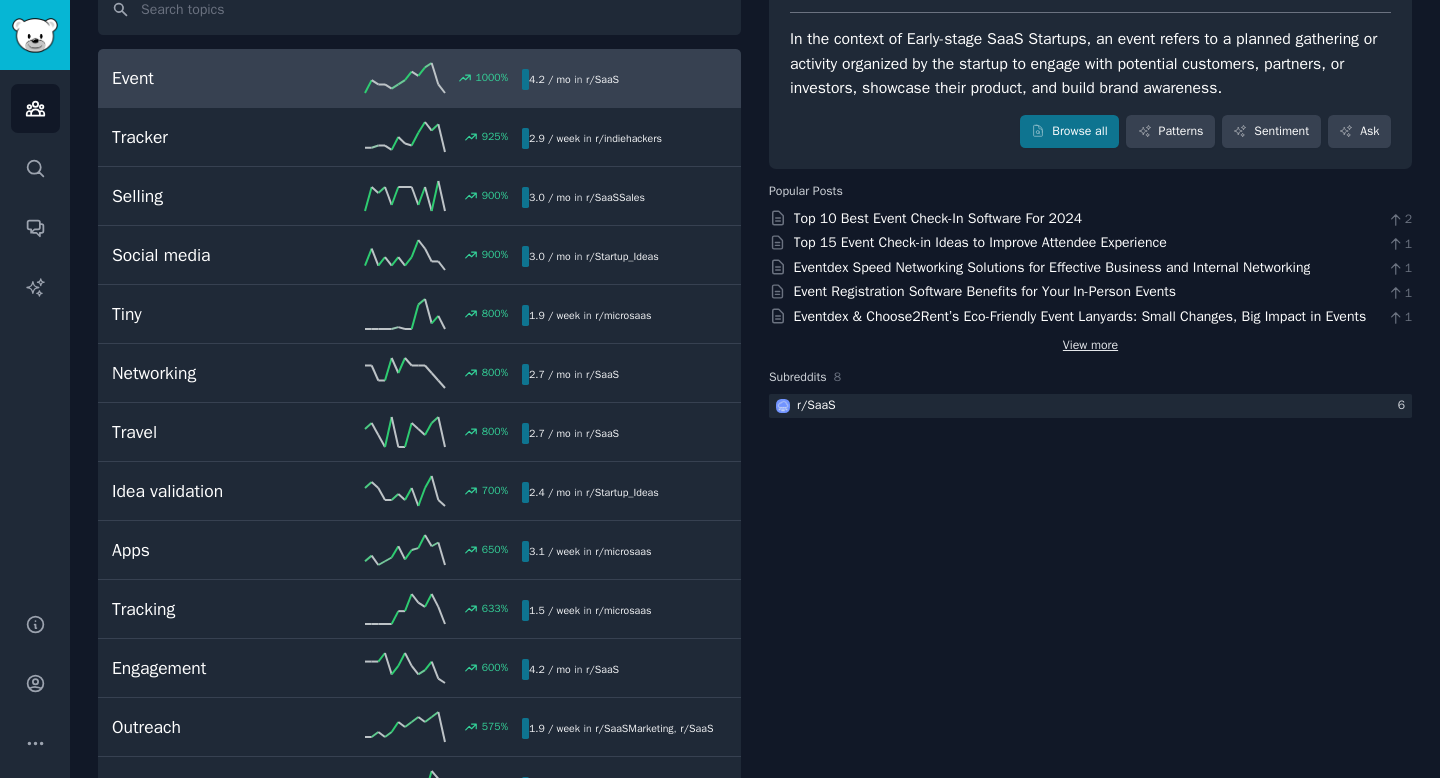 click on "View more" at bounding box center [1090, 346] 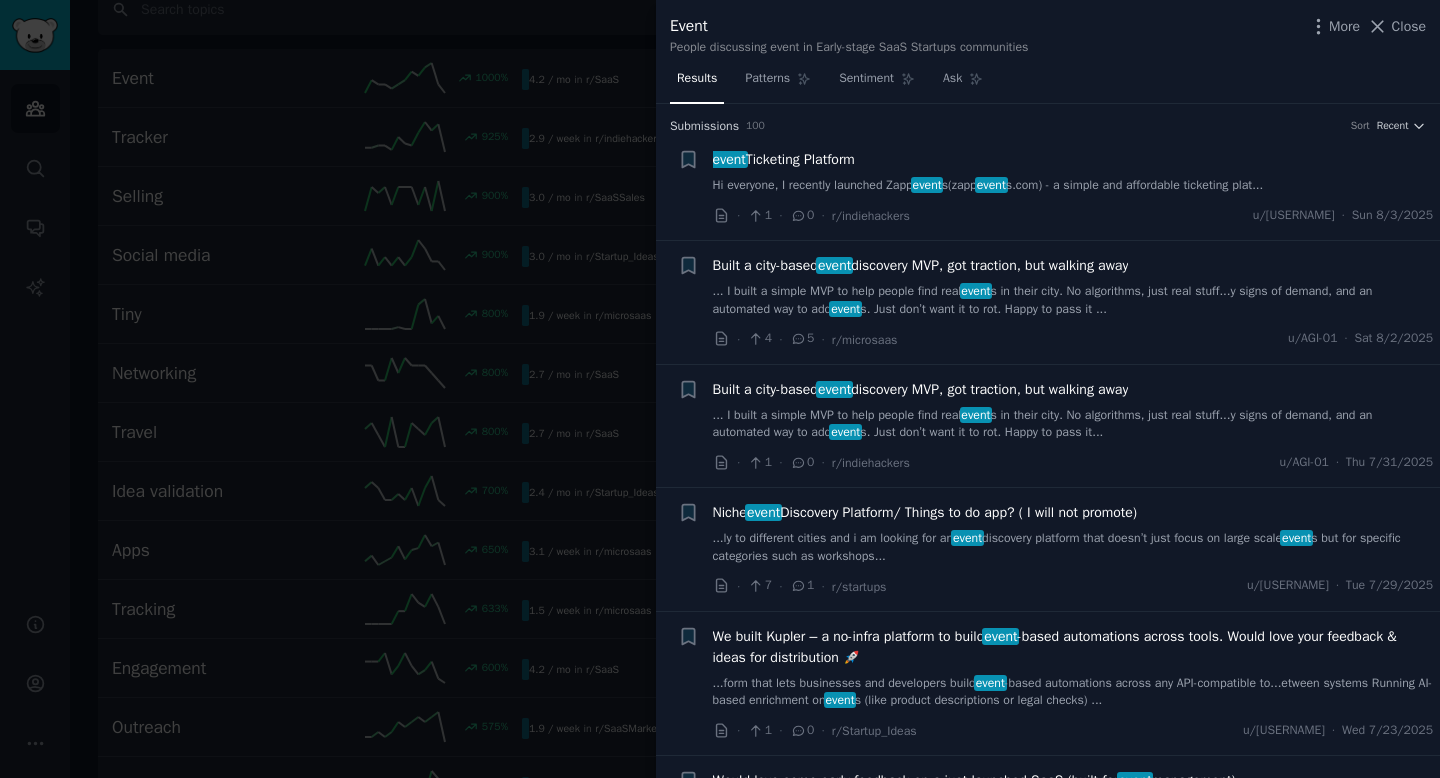 type 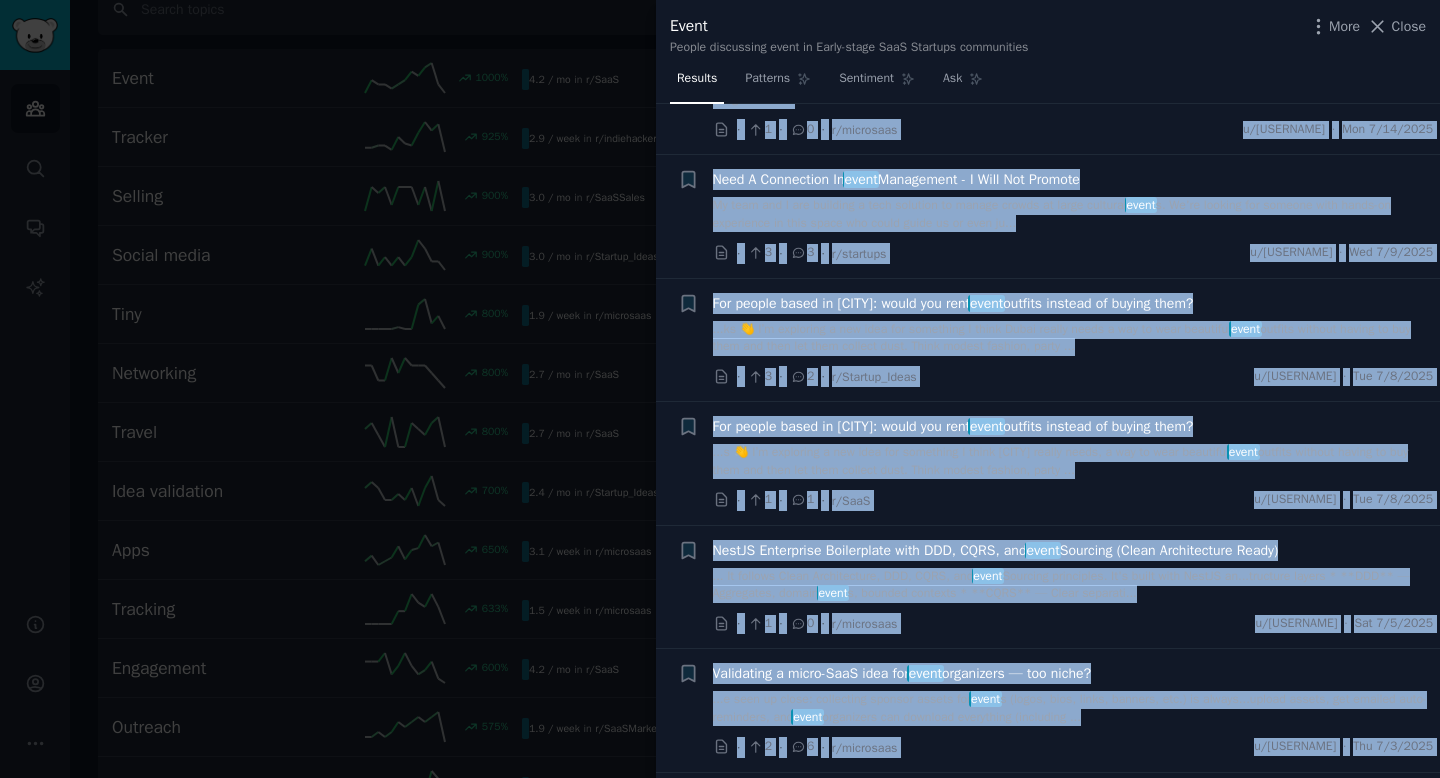scroll, scrollTop: 873, scrollLeft: 0, axis: vertical 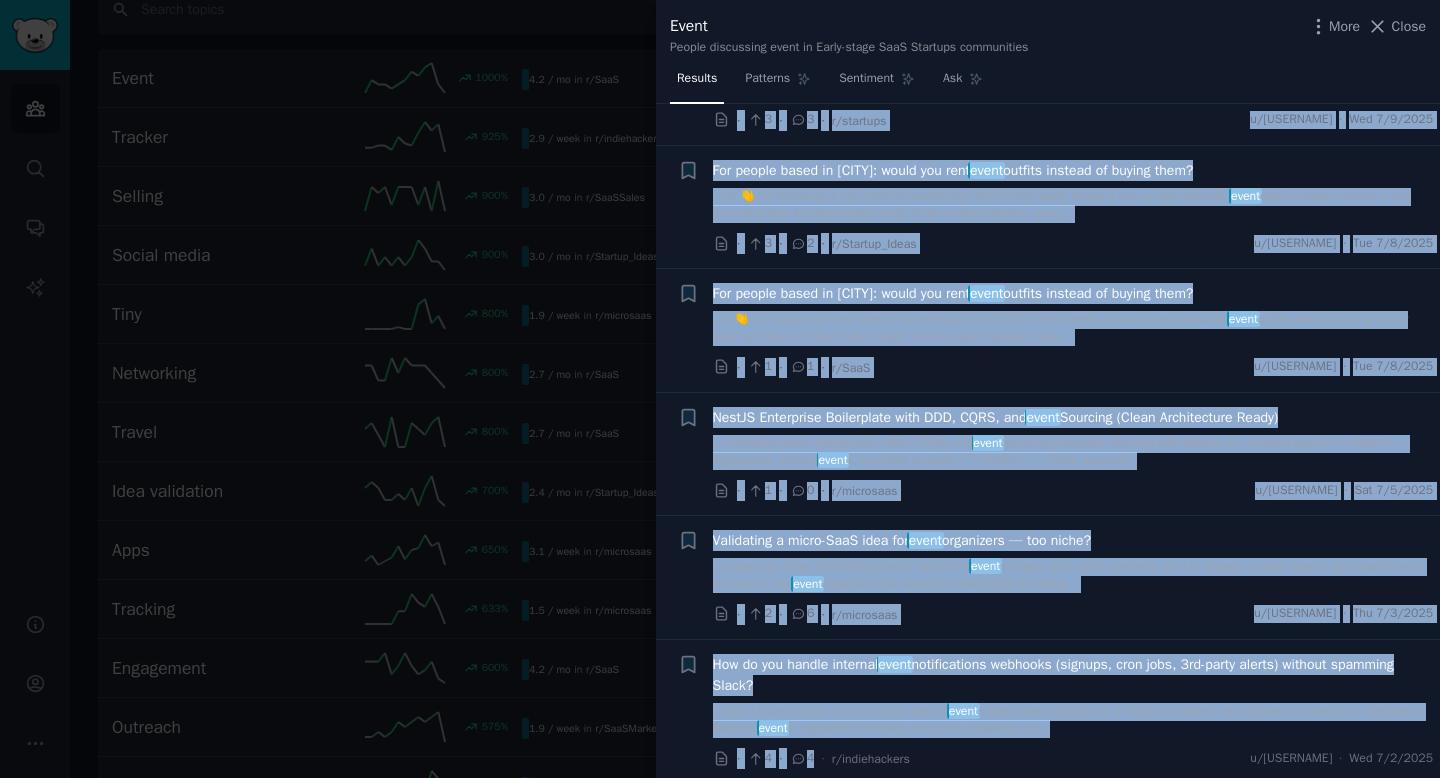 drag, startPoint x: 1073, startPoint y: 80, endPoint x: 818, endPoint y: 772, distance: 737.4883 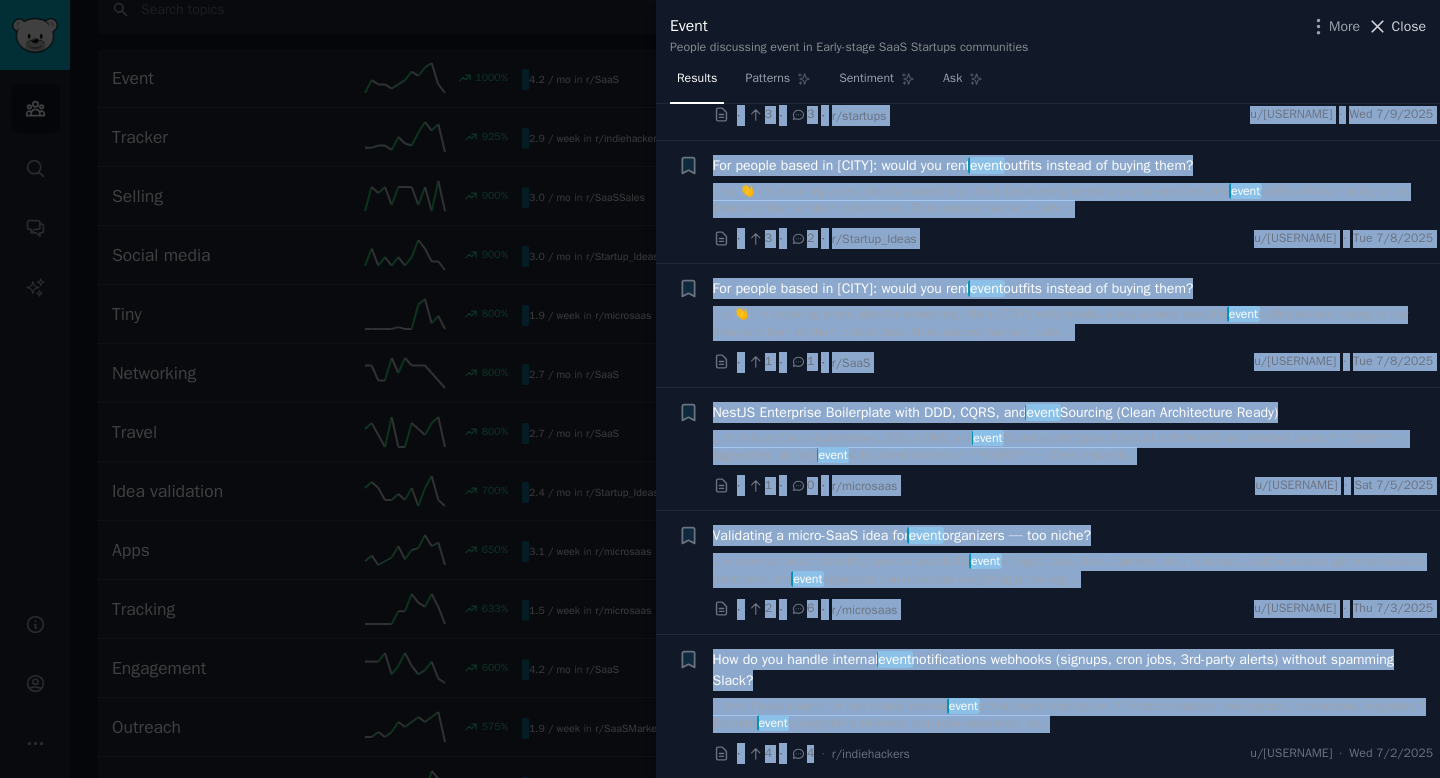 click on "Close" at bounding box center [1409, 26] 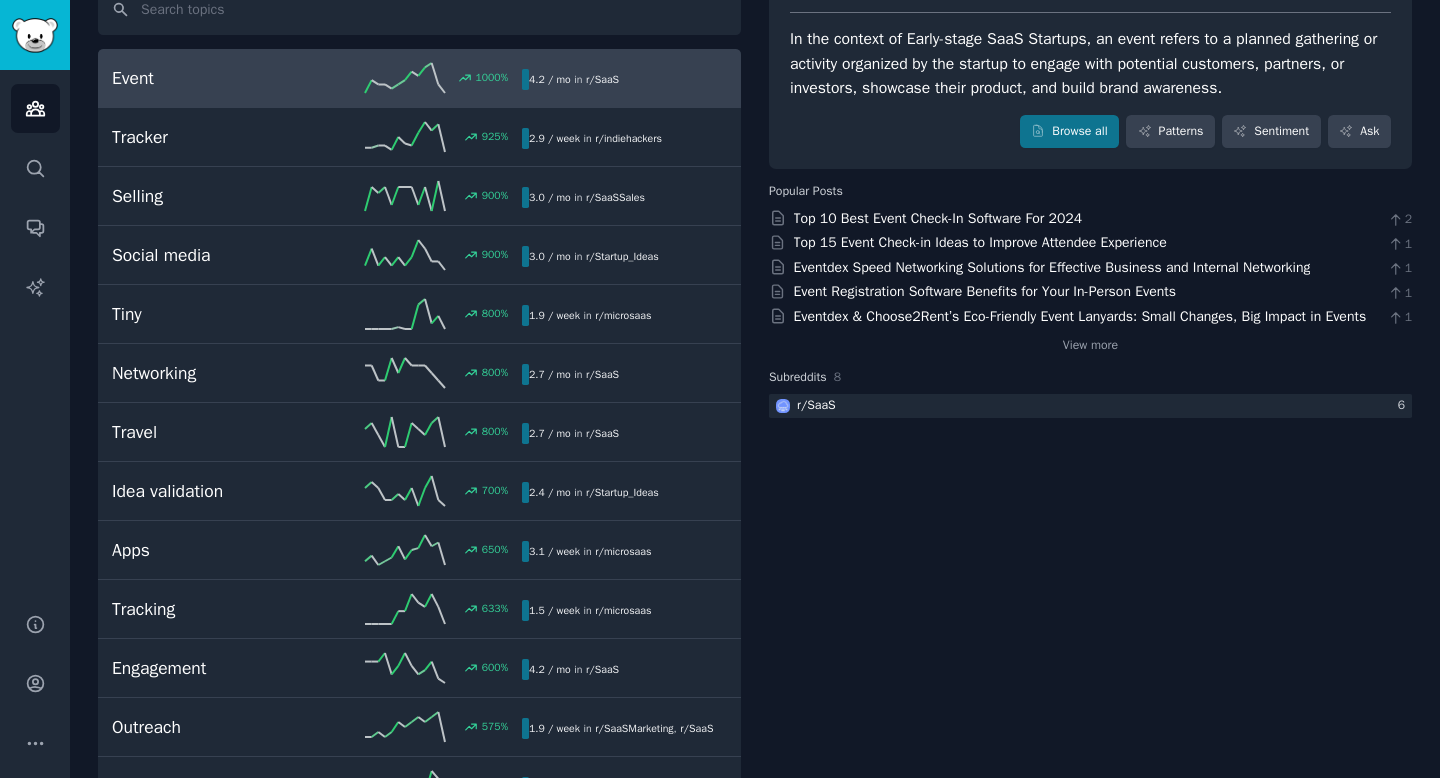 click on "Event 4.2 / mo 1000 % In the context of Early-stage SaaS Startups, an event refers to a planned gathering or activity organized by the startup to engage with potential customers, partners, or investors, showcase their product, and build brand awareness. Browse all Patterns Sentiment Ask" at bounding box center [1090, 61] 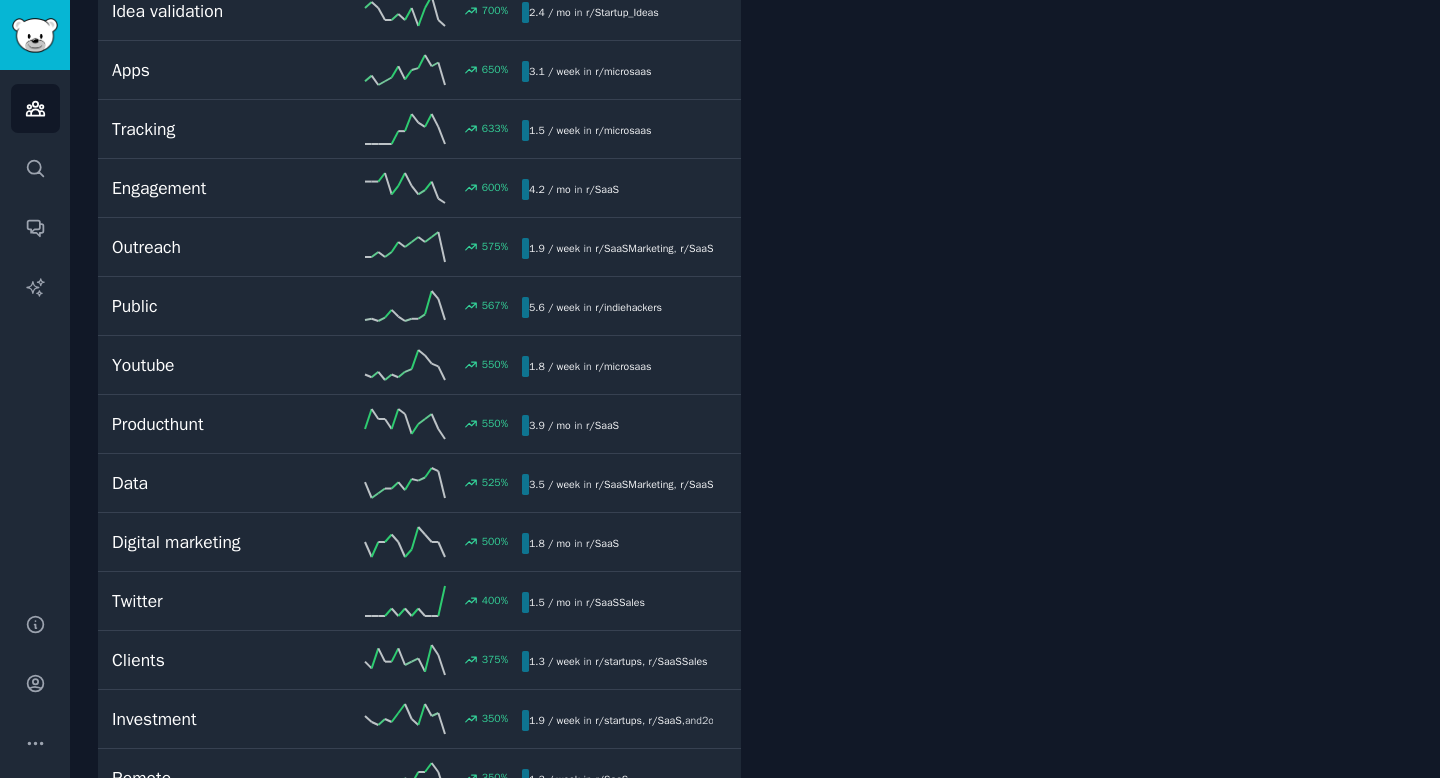 scroll, scrollTop: 680, scrollLeft: 0, axis: vertical 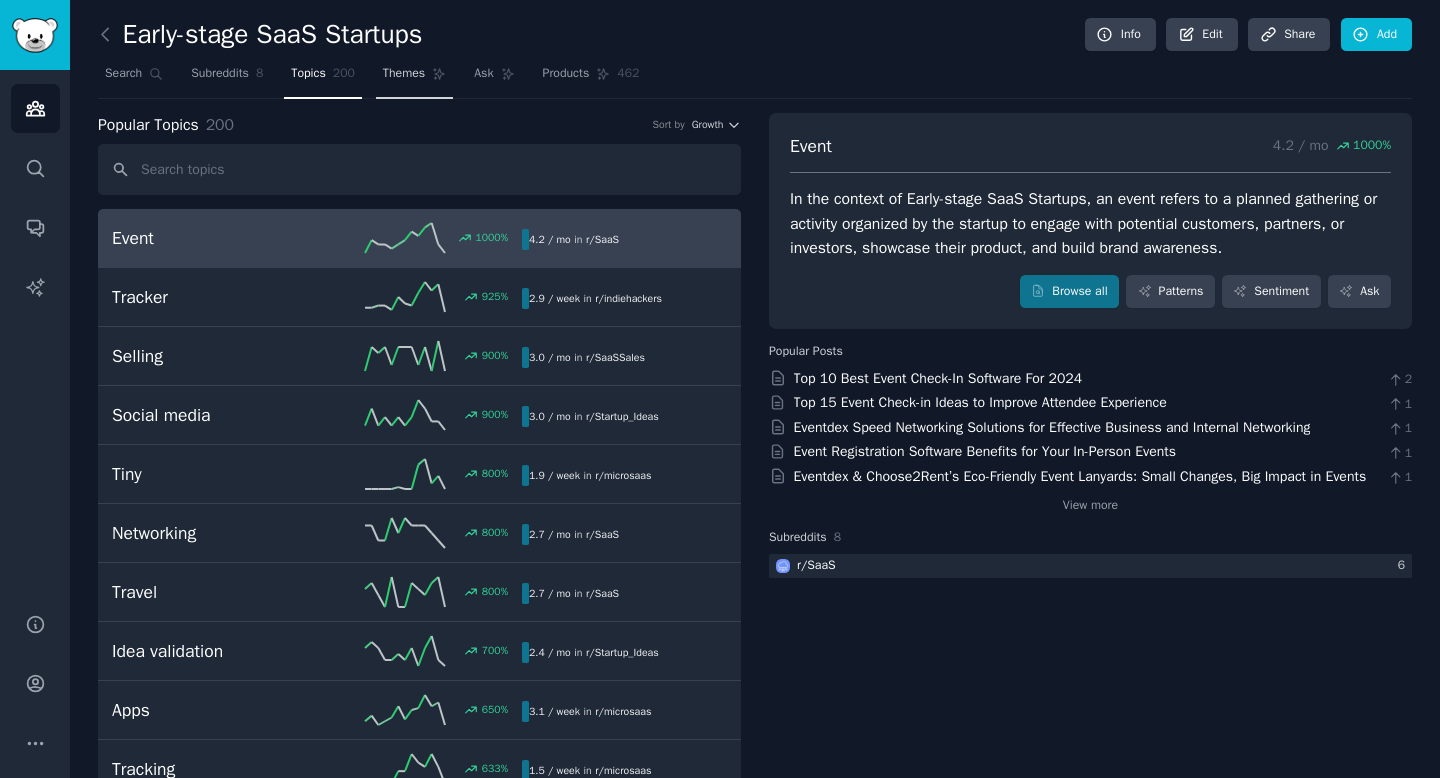 click on "Themes" at bounding box center (404, 74) 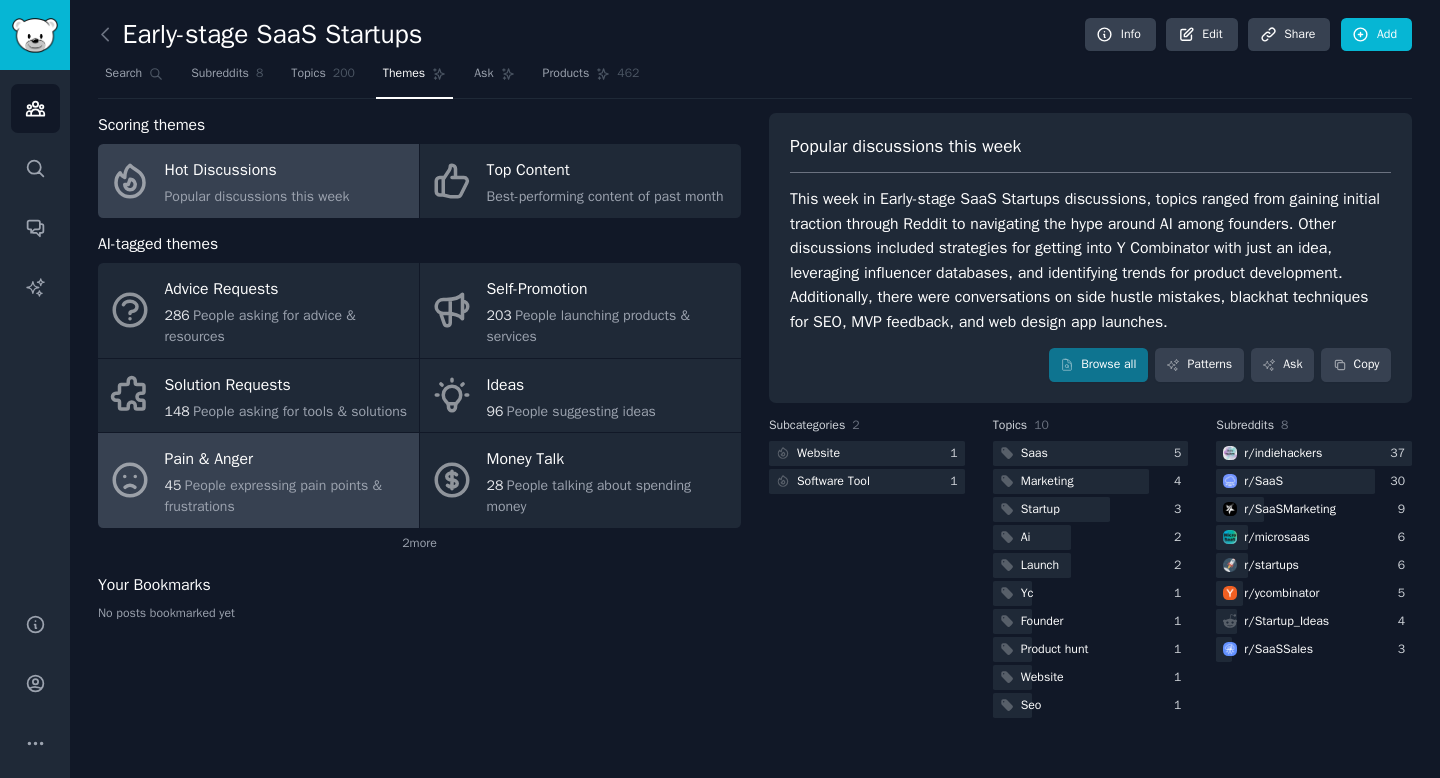click on "People expressing pain points & frustrations" at bounding box center [273, 496] 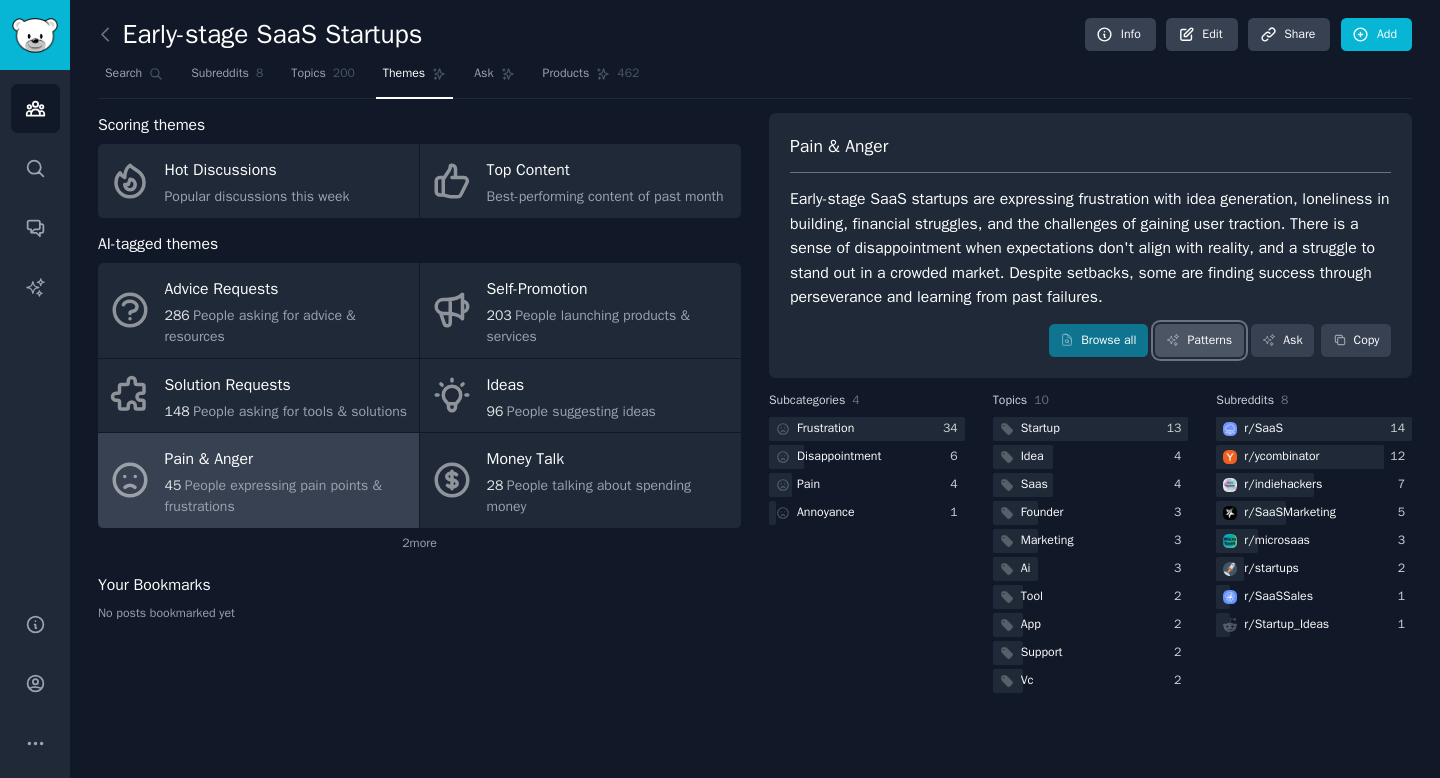 click on "Patterns" at bounding box center [1199, 341] 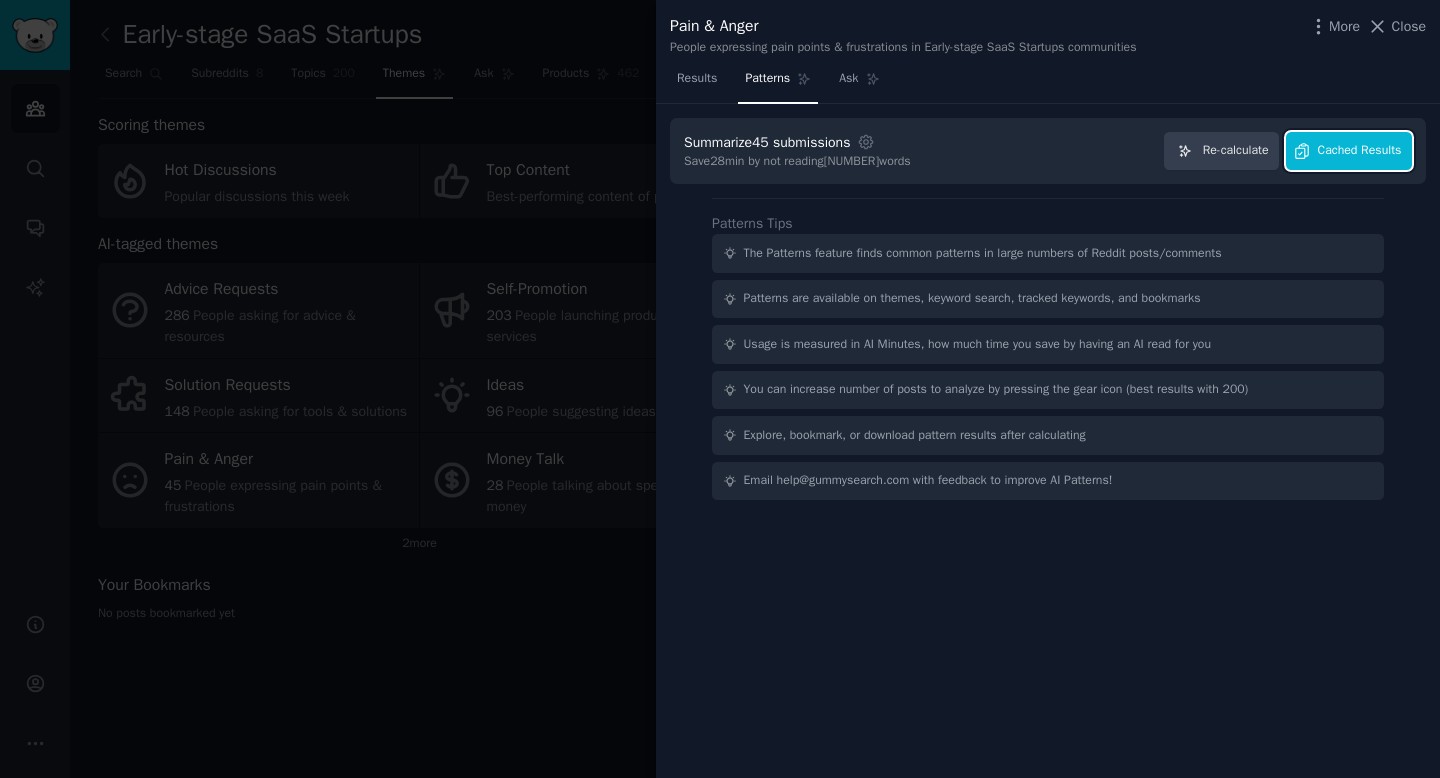 click on "Cached Results" at bounding box center [1349, 151] 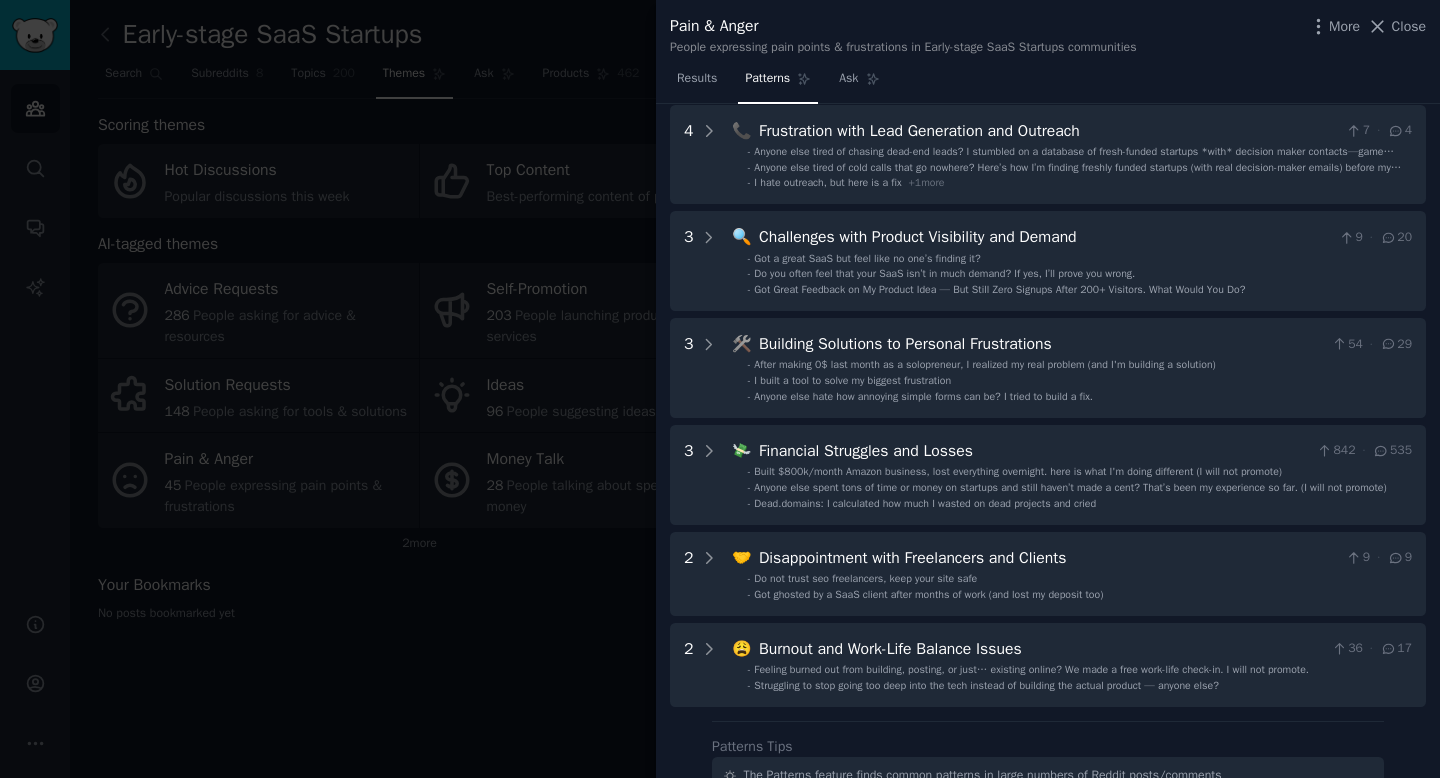 scroll, scrollTop: 91, scrollLeft: 0, axis: vertical 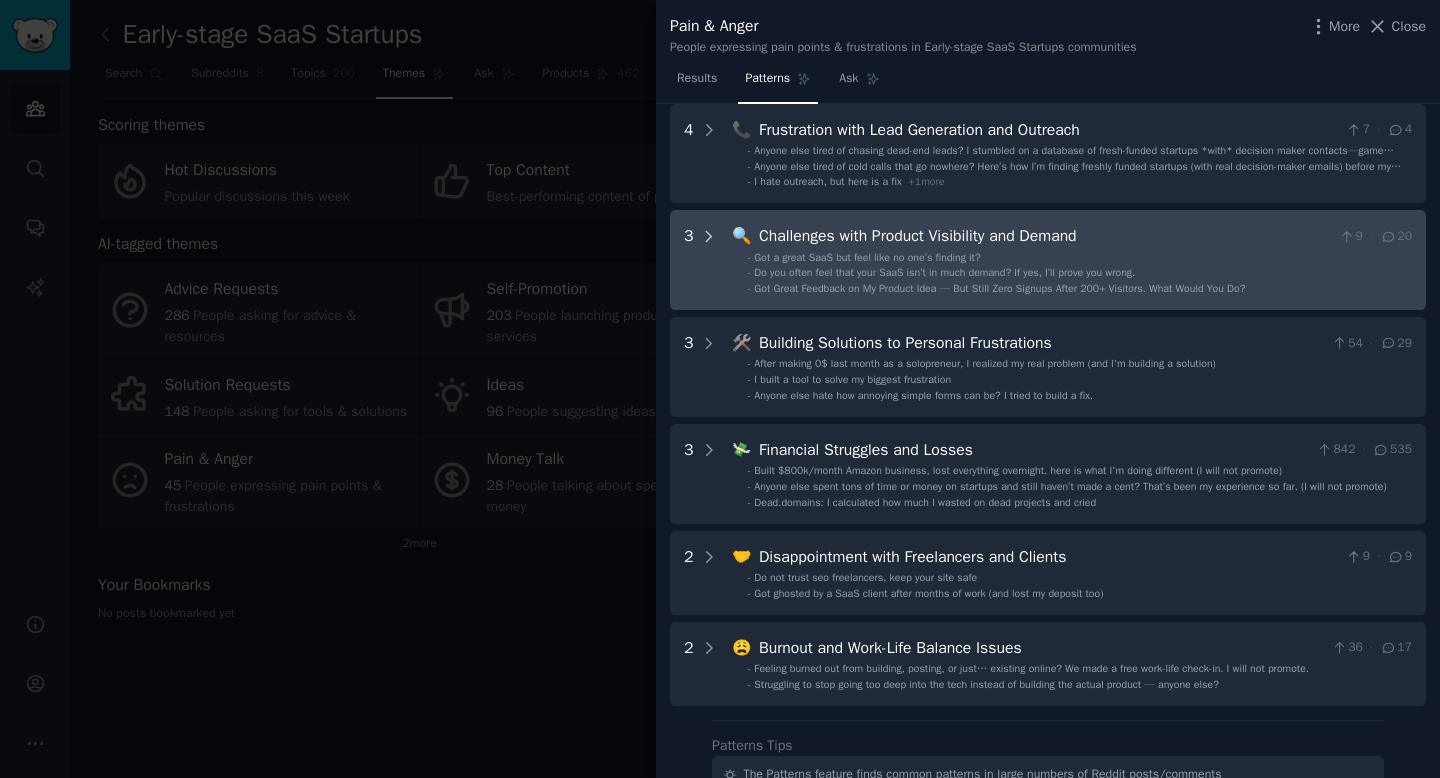click 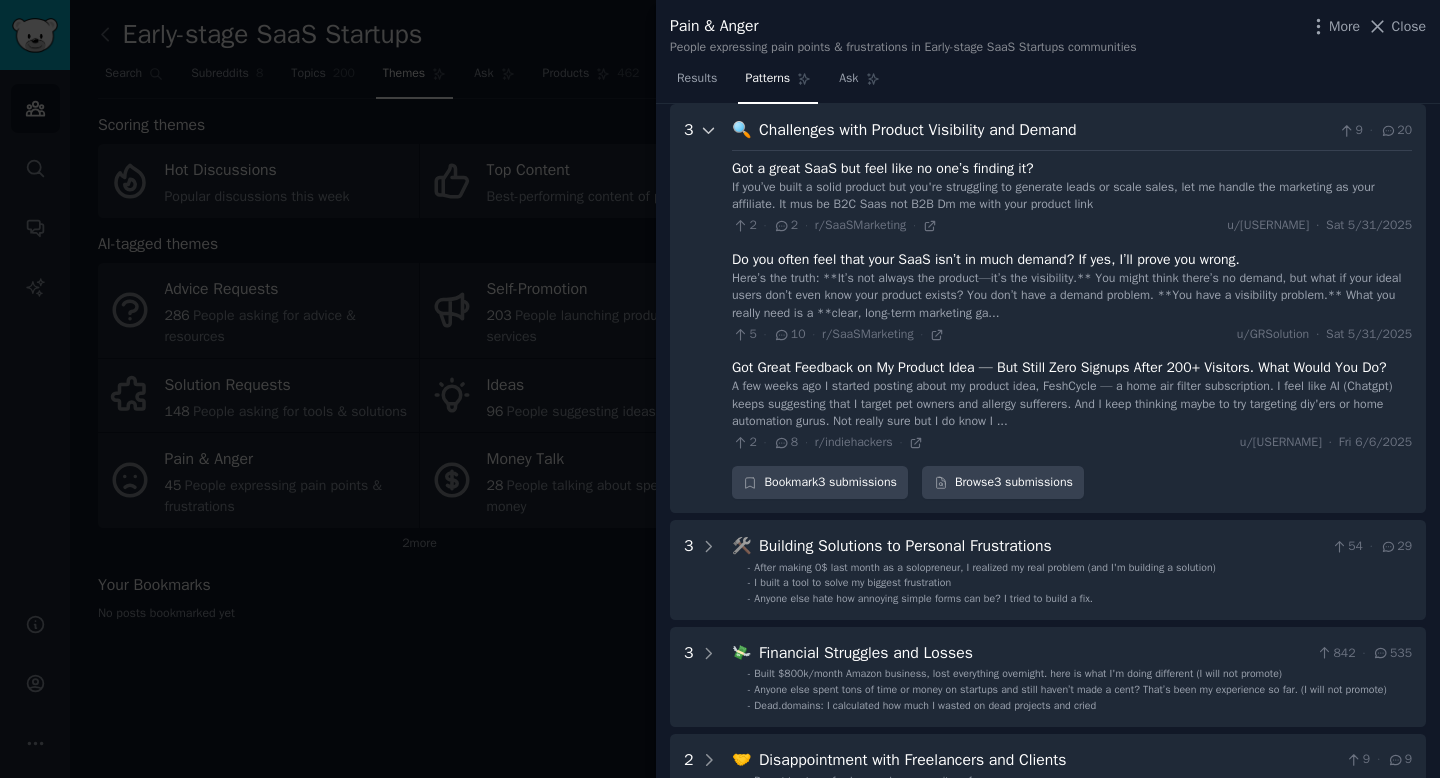 scroll, scrollTop: 198, scrollLeft: 0, axis: vertical 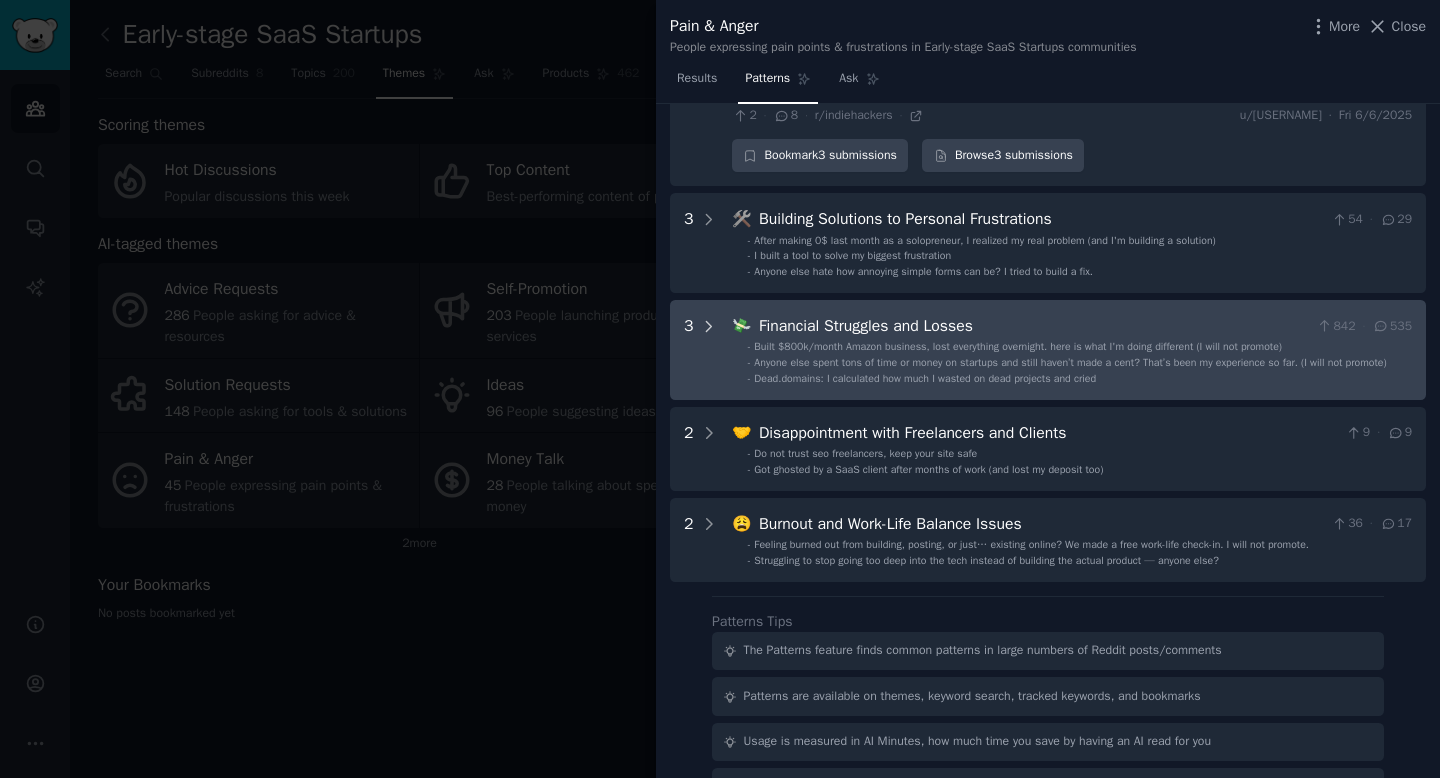 click 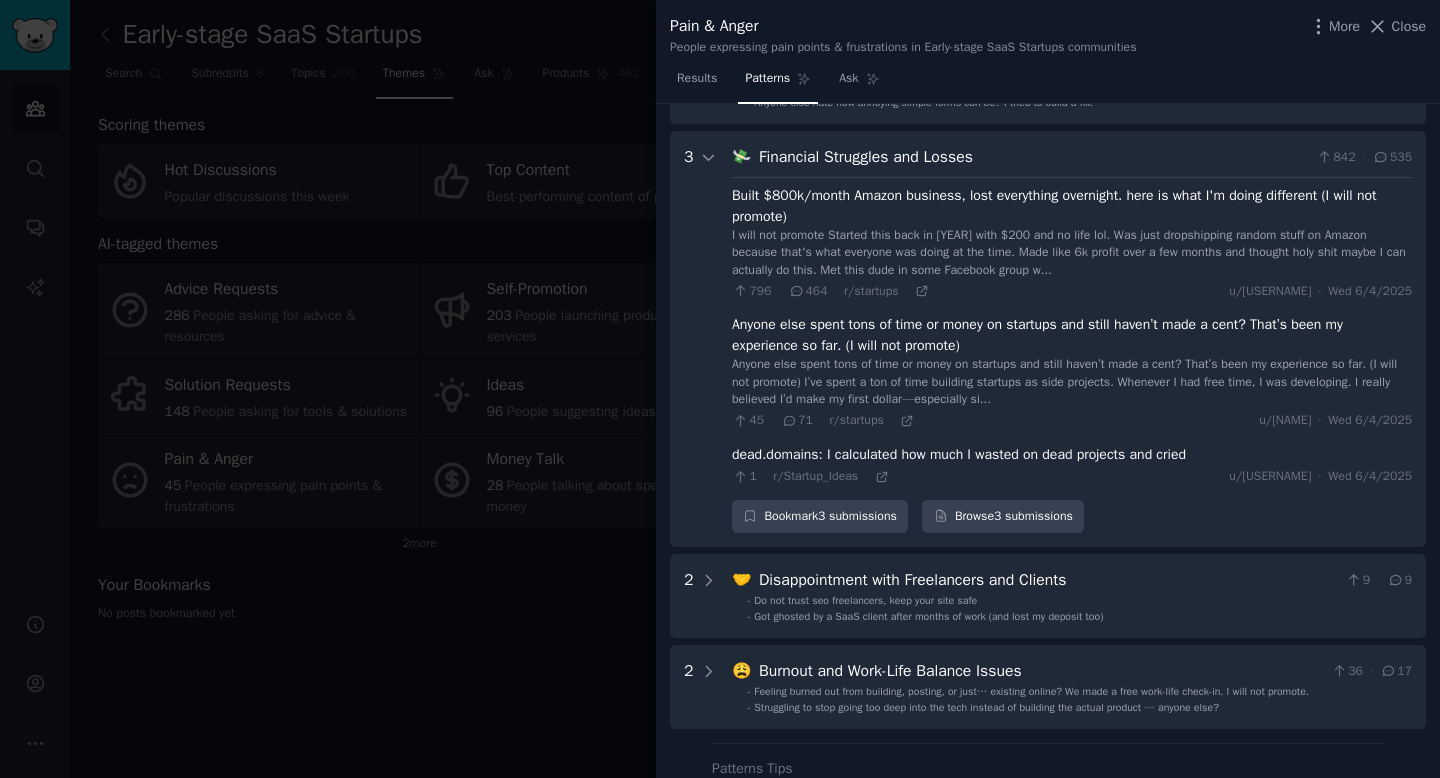 scroll, scrollTop: 741, scrollLeft: 0, axis: vertical 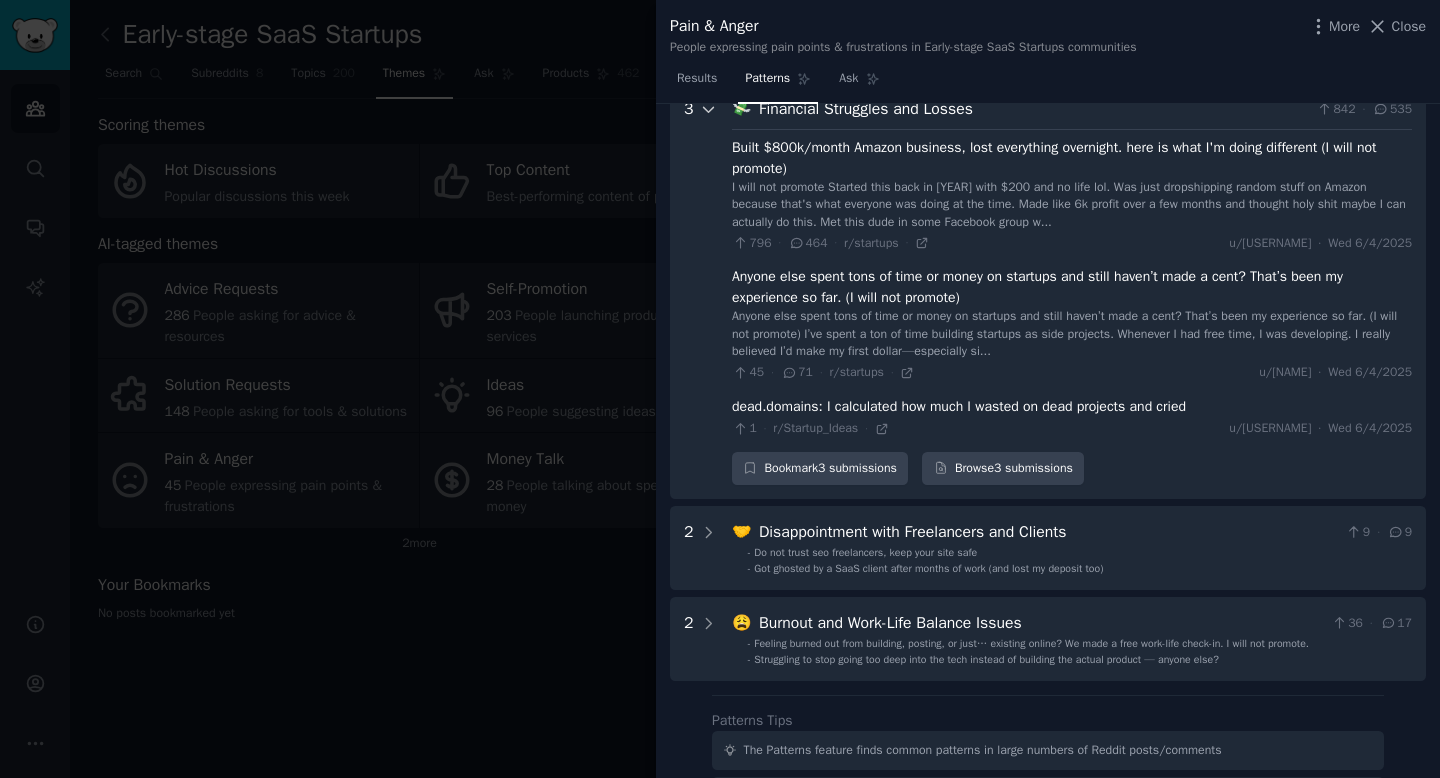 click 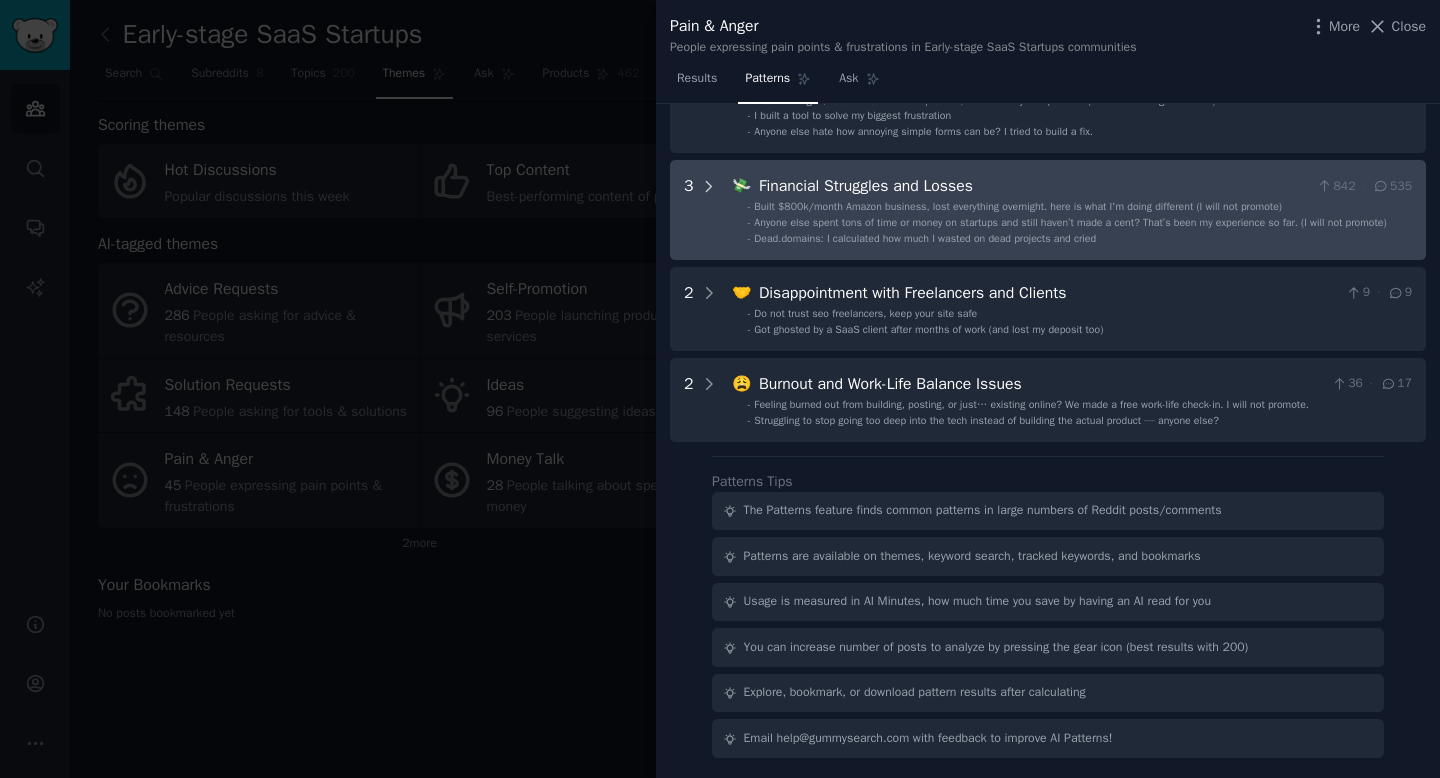 scroll, scrollTop: 686, scrollLeft: 0, axis: vertical 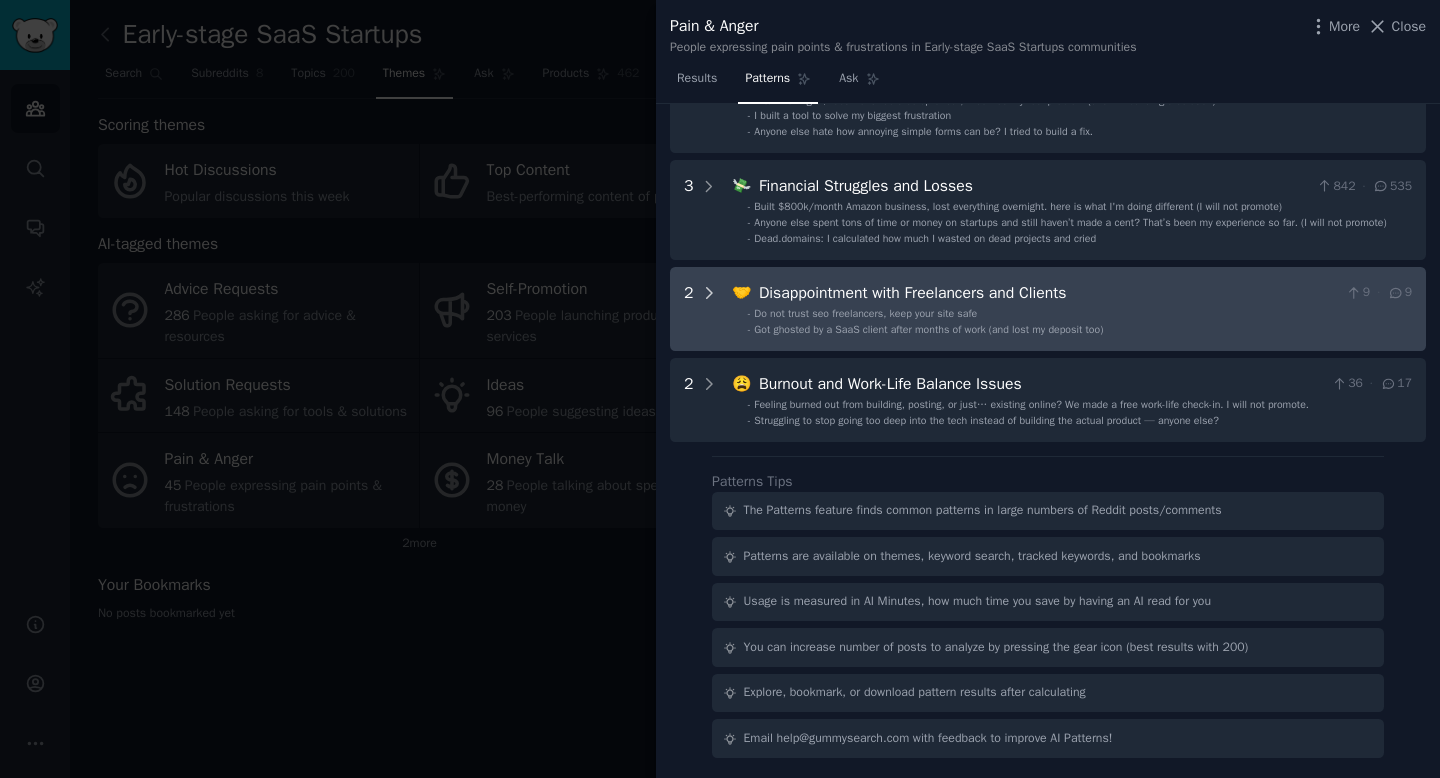 click 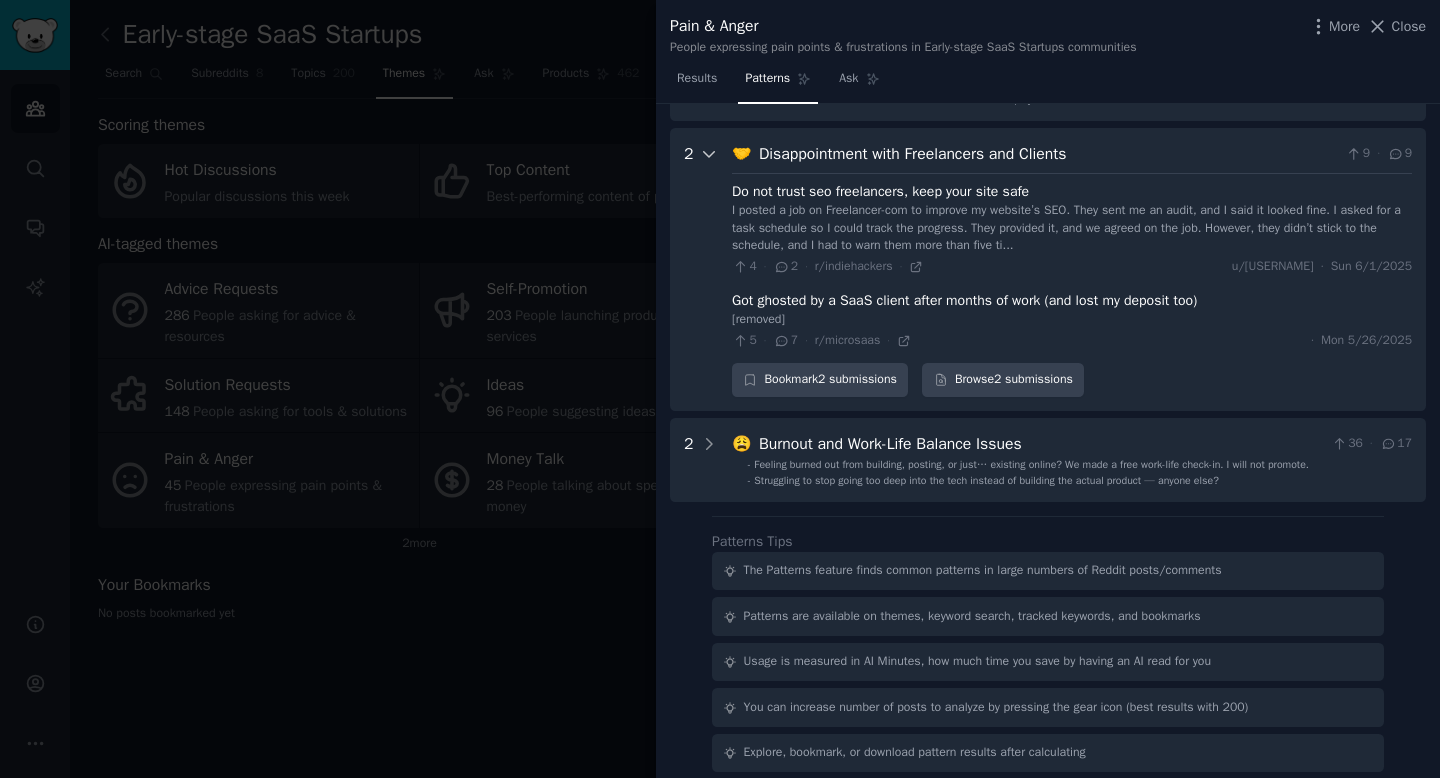 scroll, scrollTop: 848, scrollLeft: 0, axis: vertical 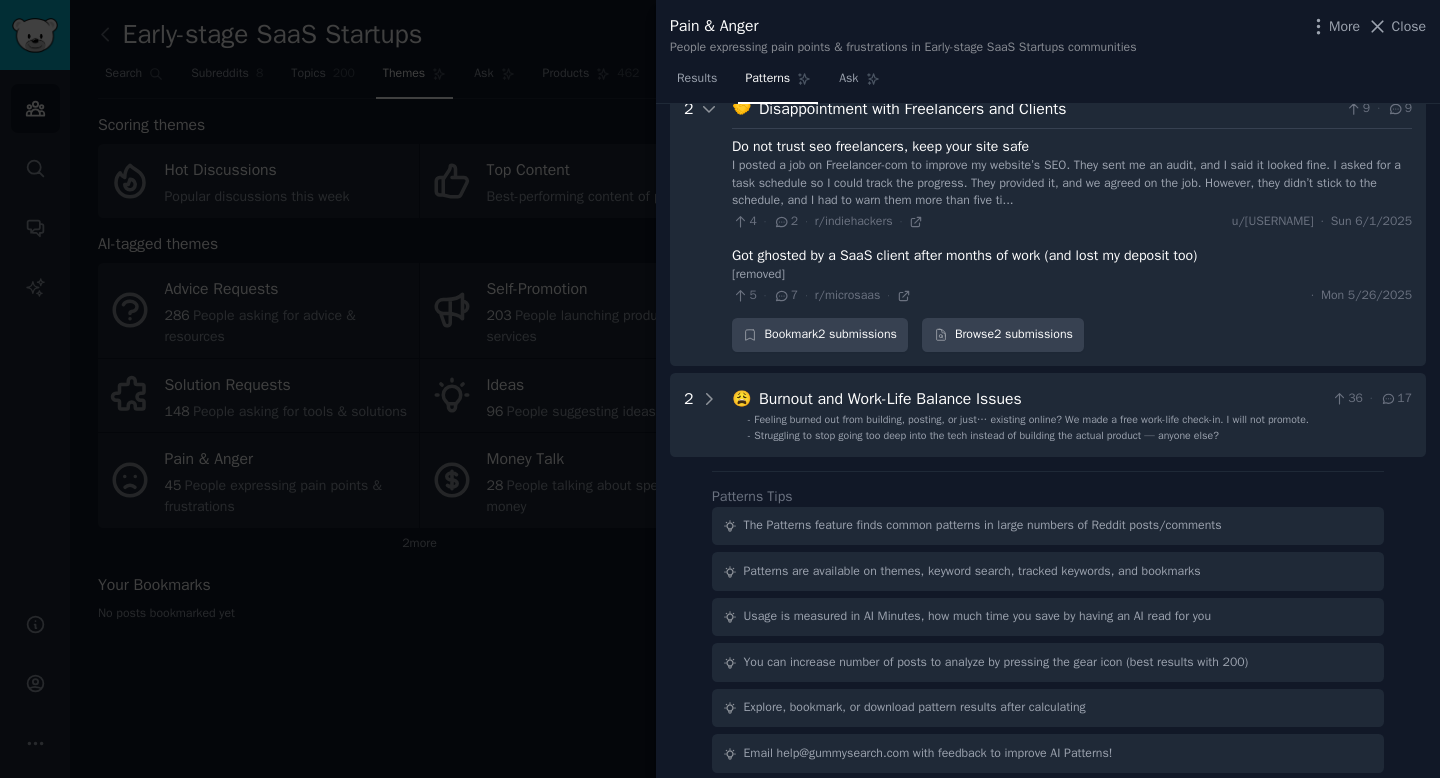 click on "Do not trust seo freelancers, keep your site safe" at bounding box center (880, 146) 